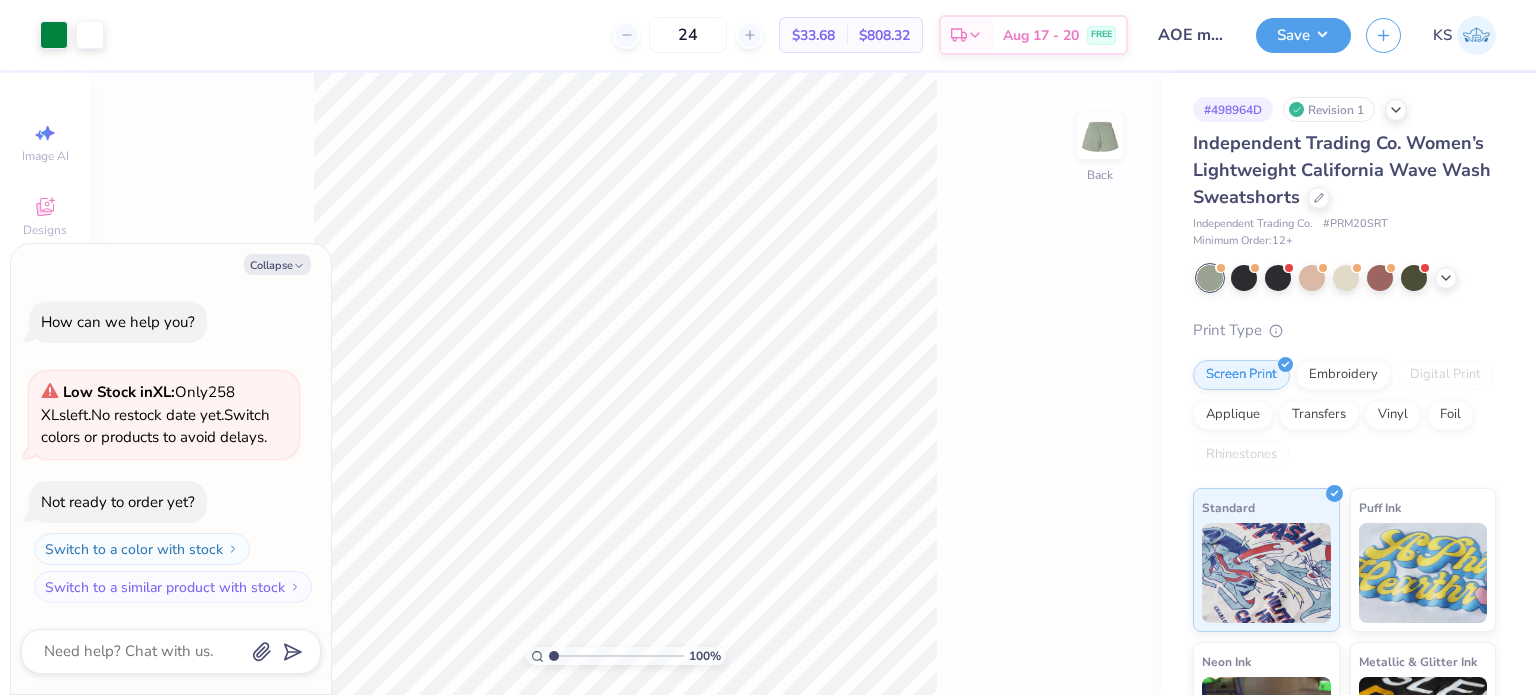 scroll, scrollTop: 0, scrollLeft: 0, axis: both 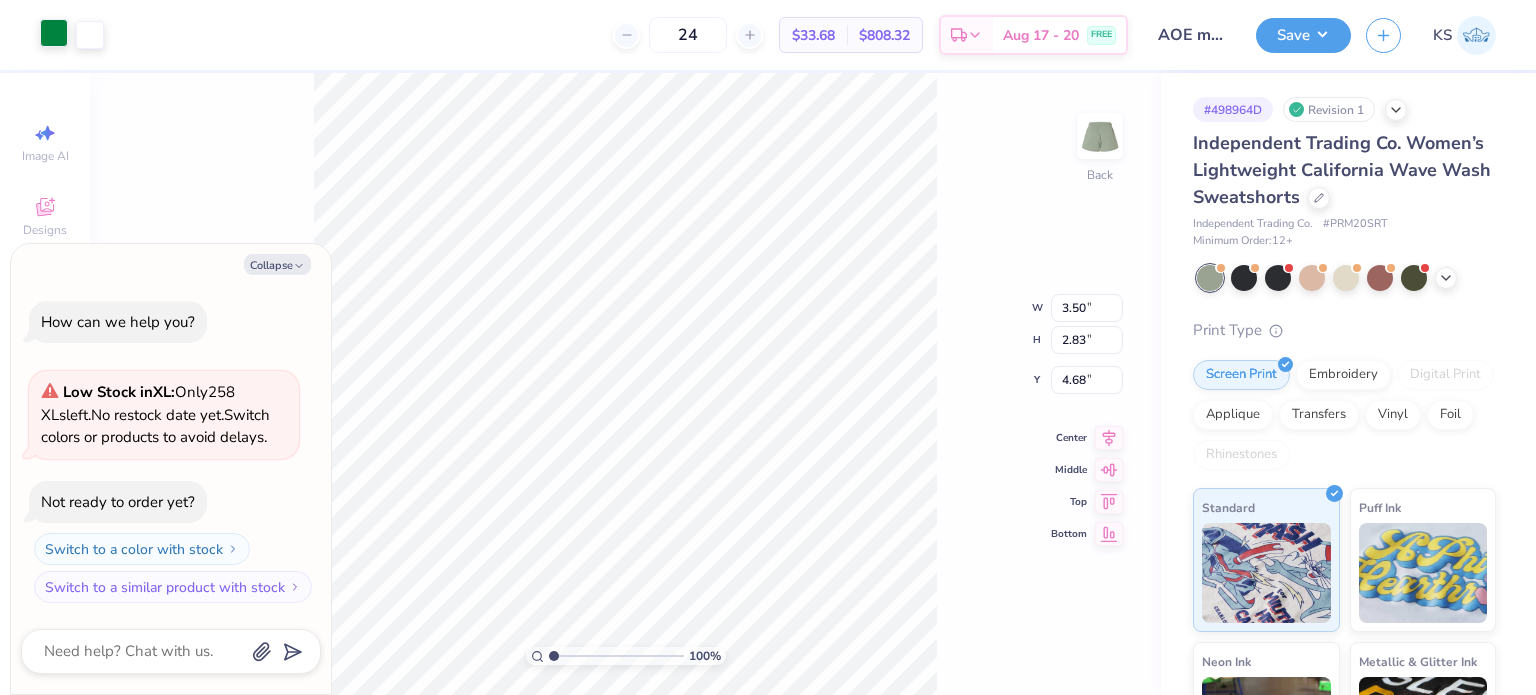 click at bounding box center (54, 33) 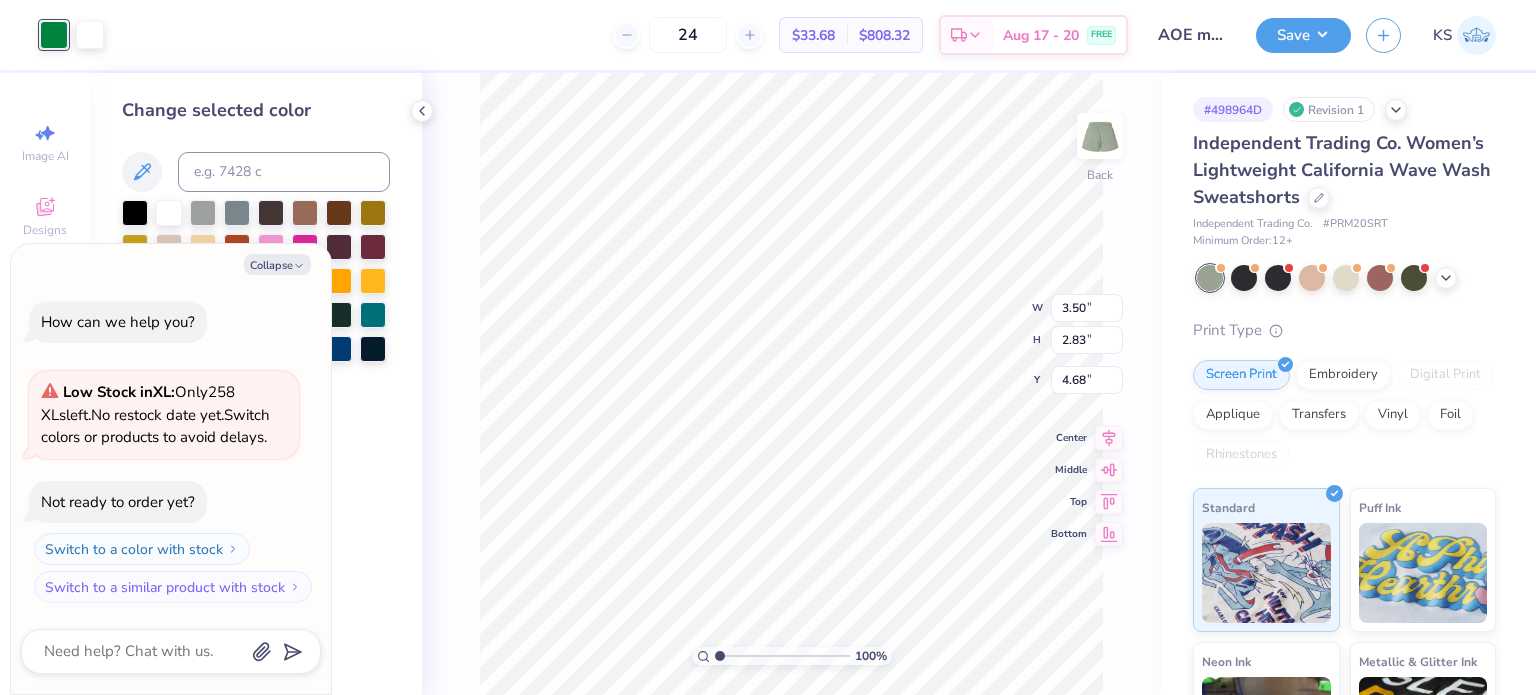 click on "Change selected color" at bounding box center [256, 246] 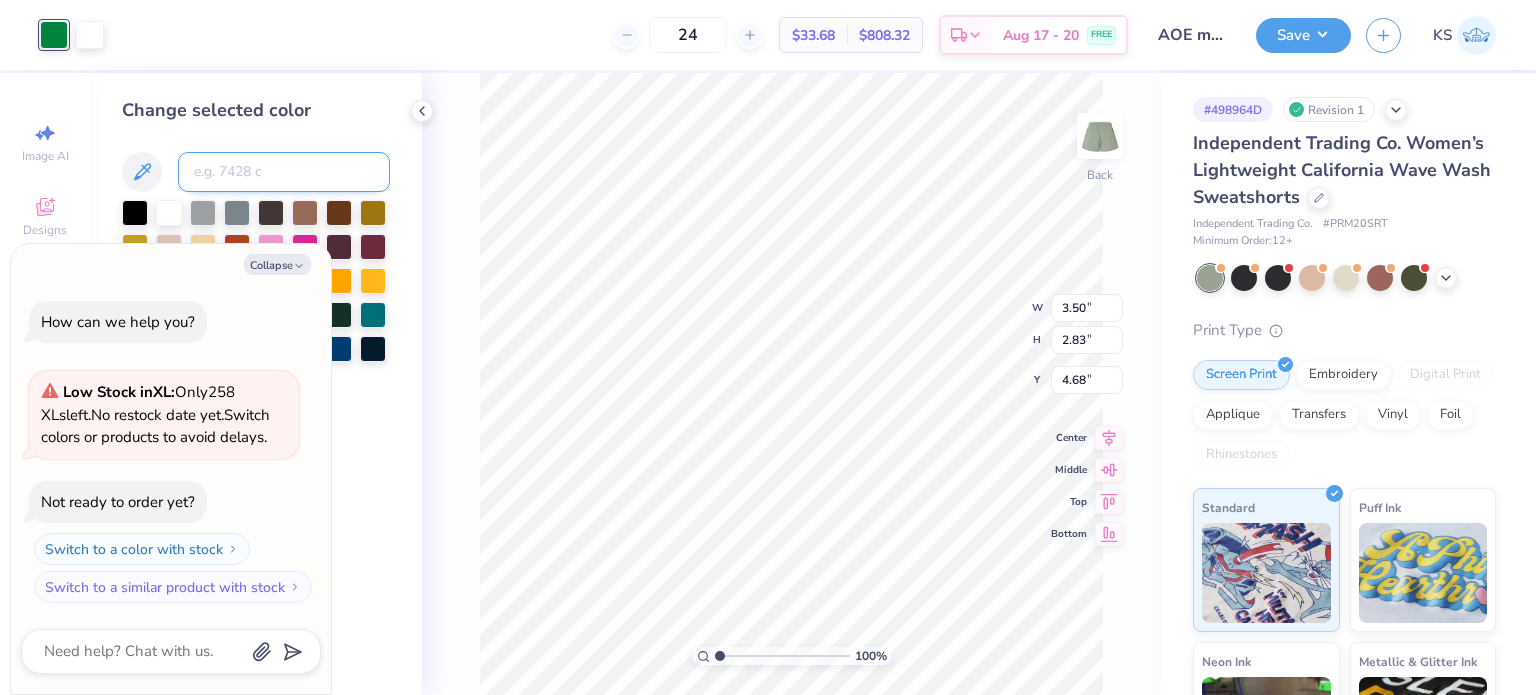 click at bounding box center (284, 172) 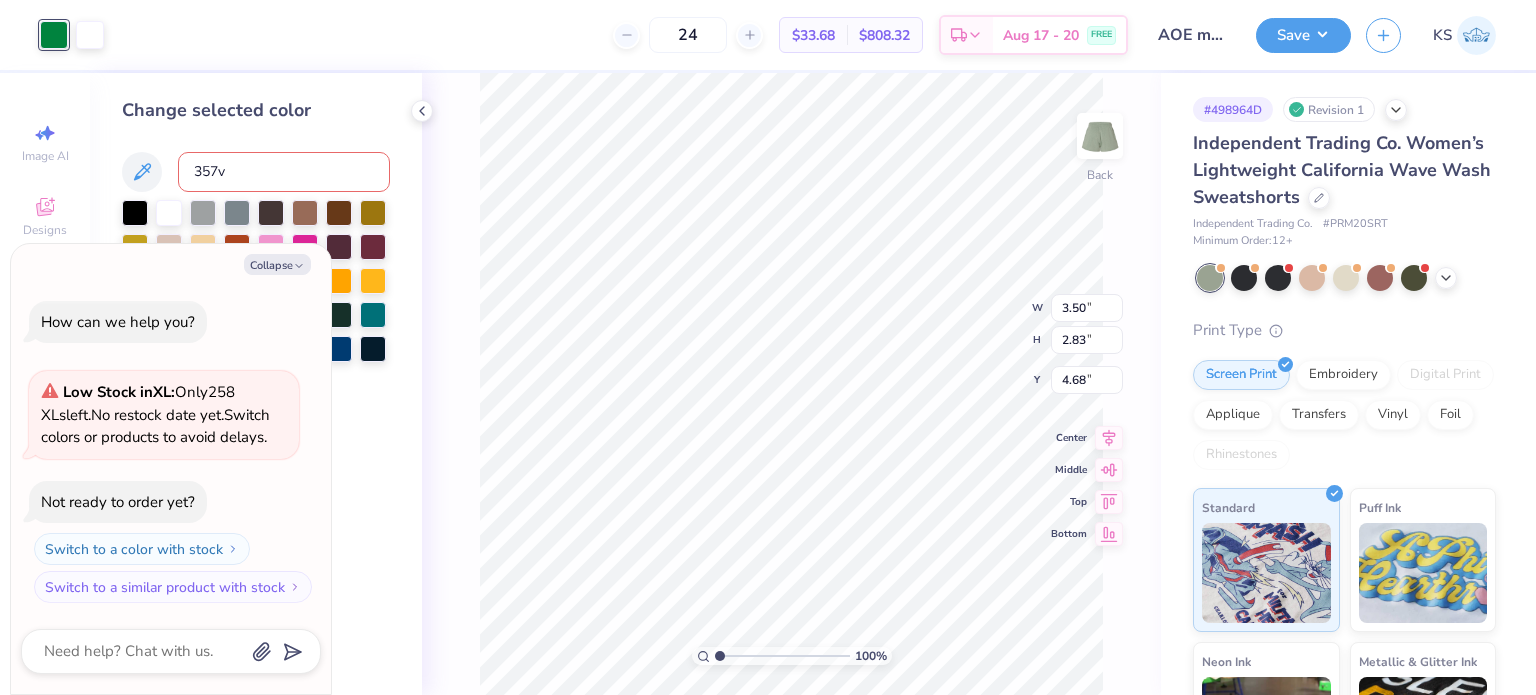 type on "357" 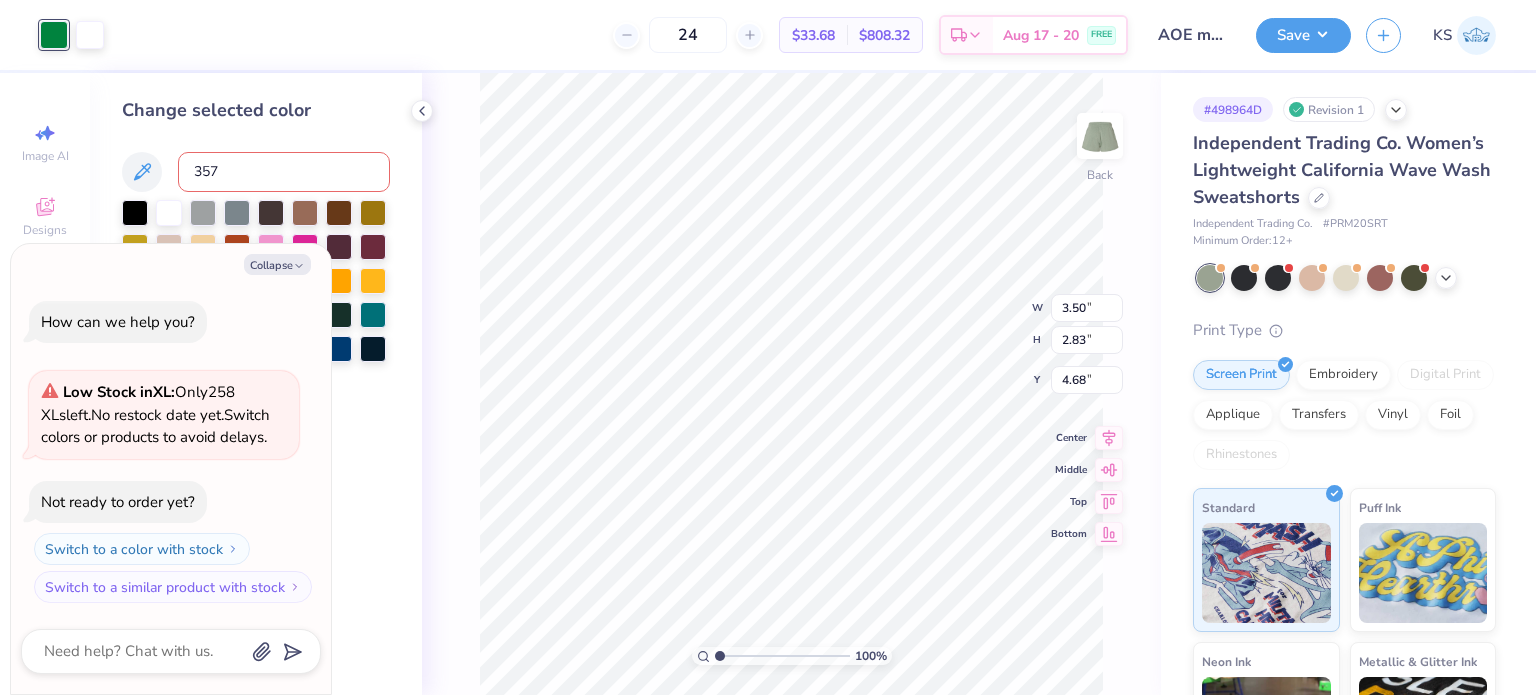 type on "x" 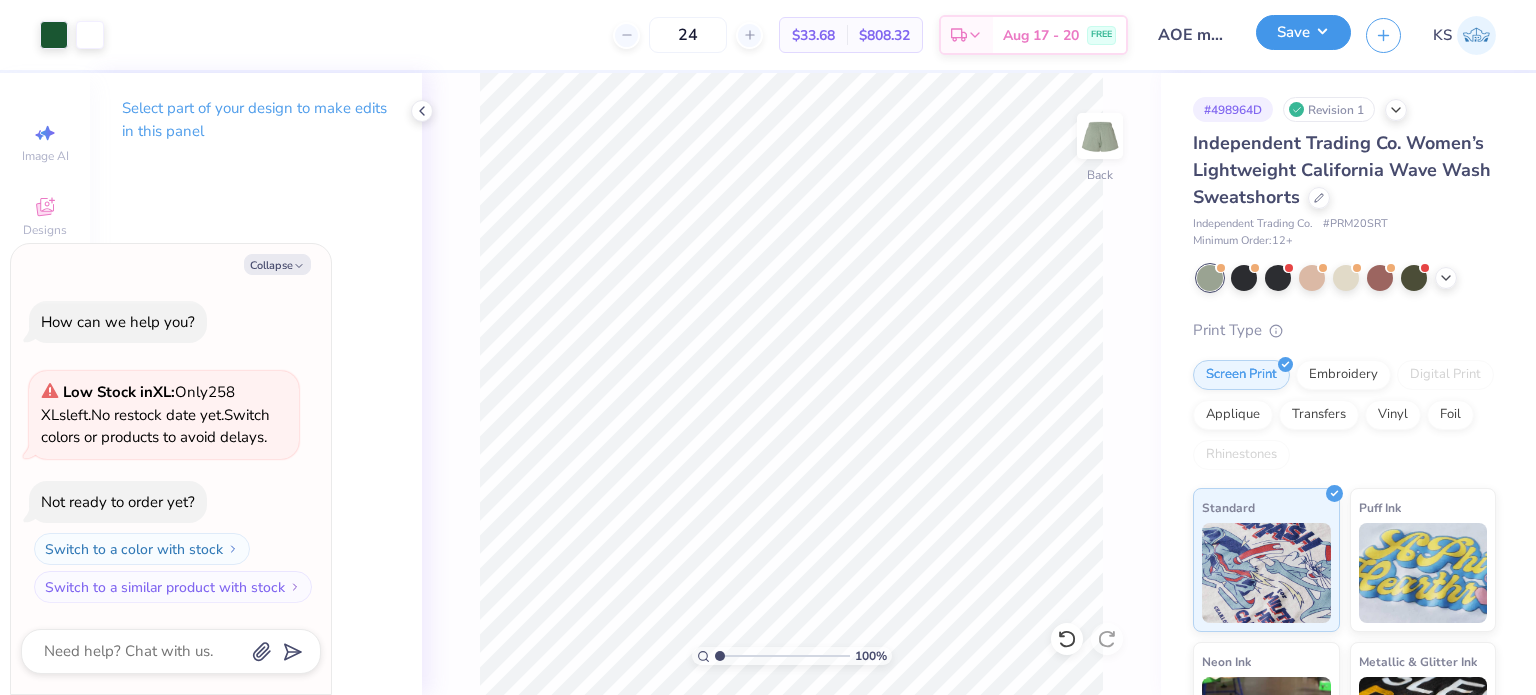 click on "Save" at bounding box center [1303, 32] 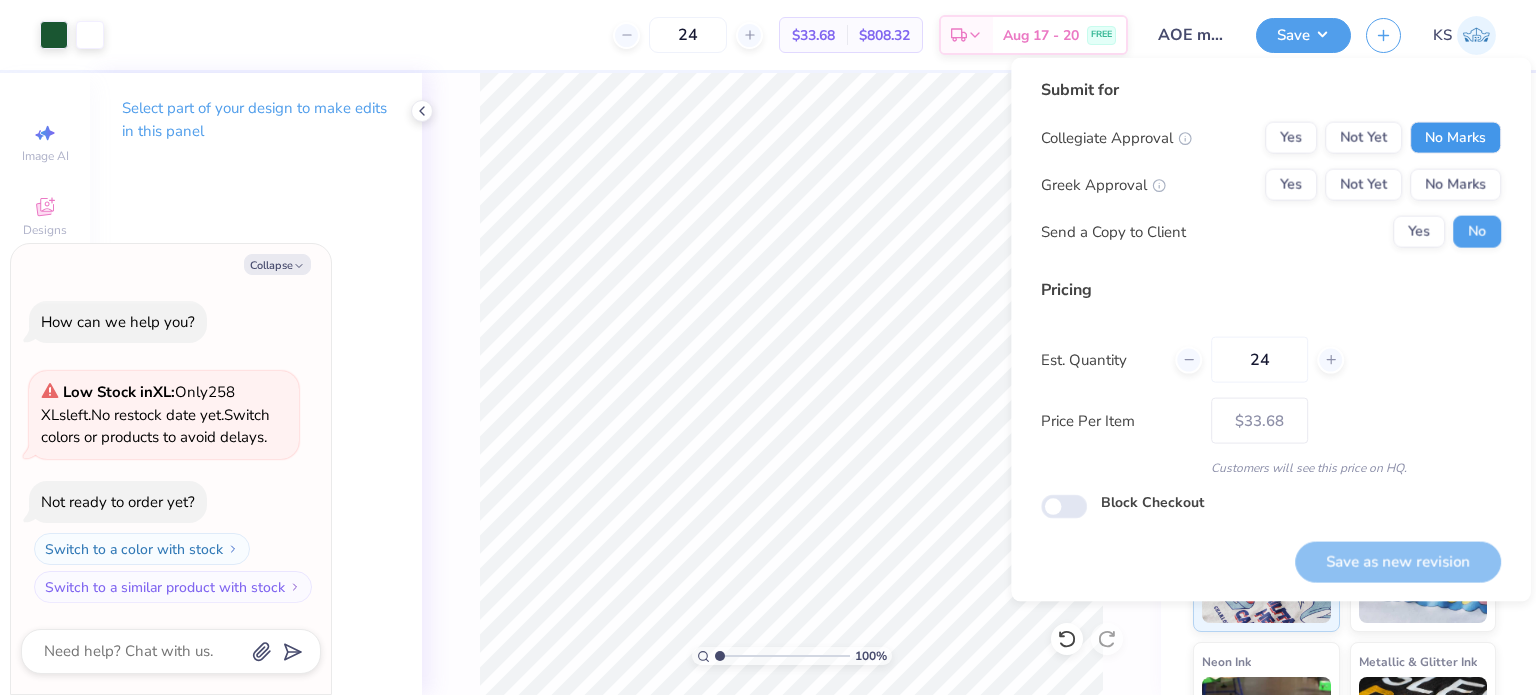 click on "No Marks" at bounding box center (1455, 138) 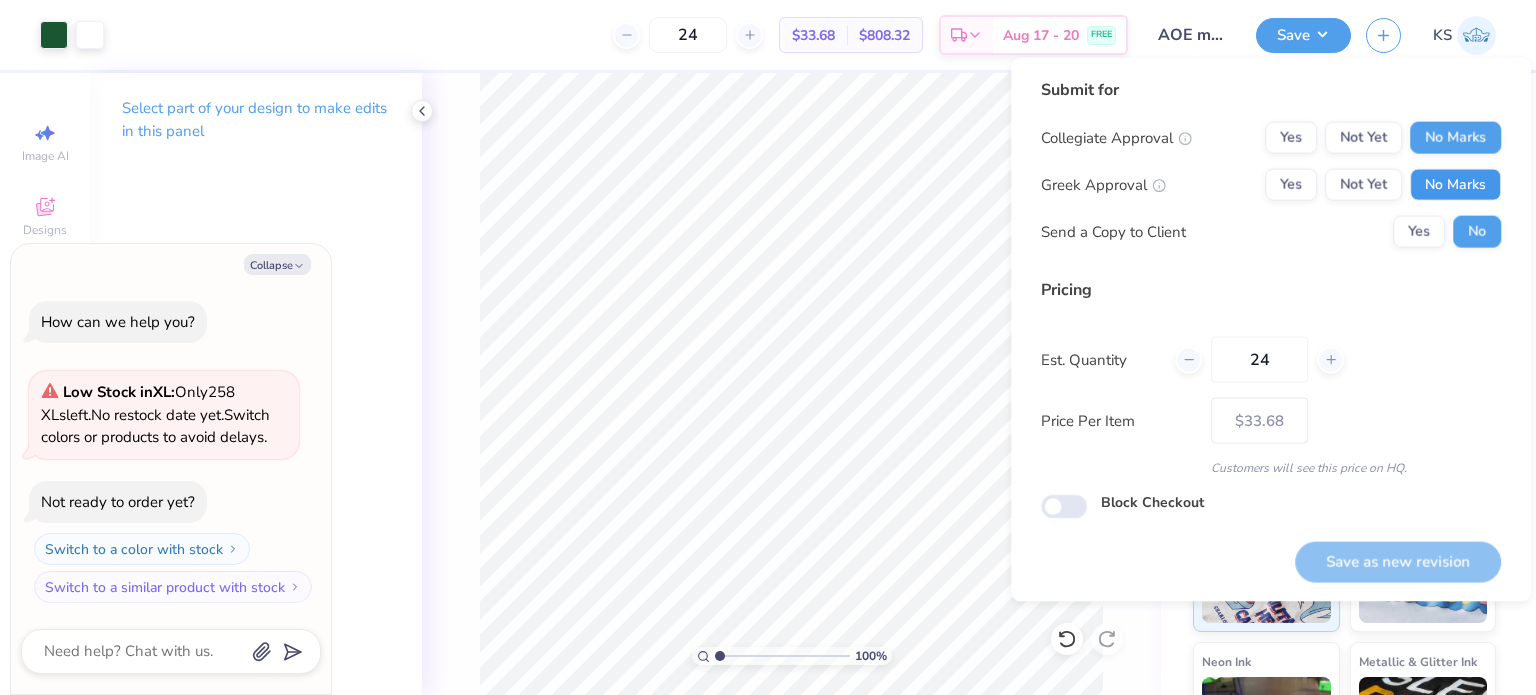 click on "No Marks" at bounding box center [1455, 185] 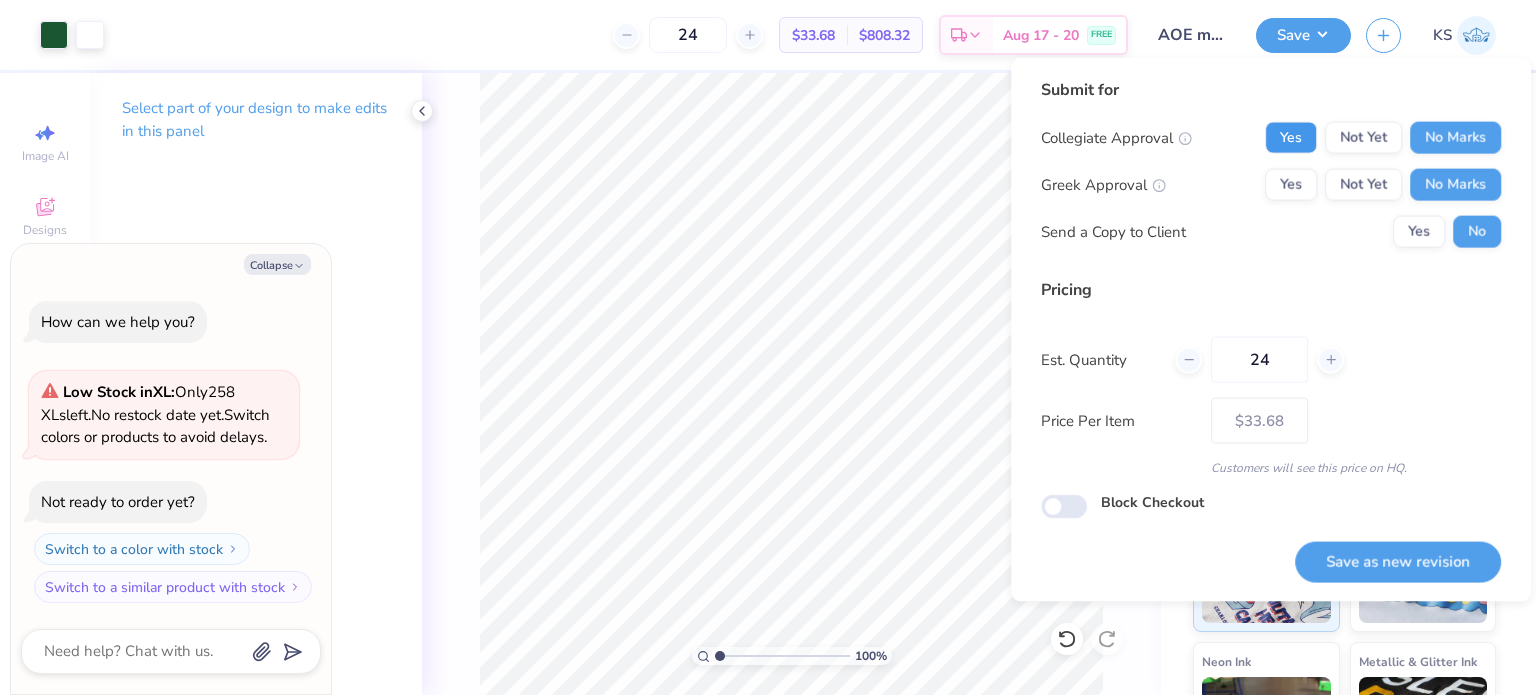 click on "Yes" at bounding box center [1291, 138] 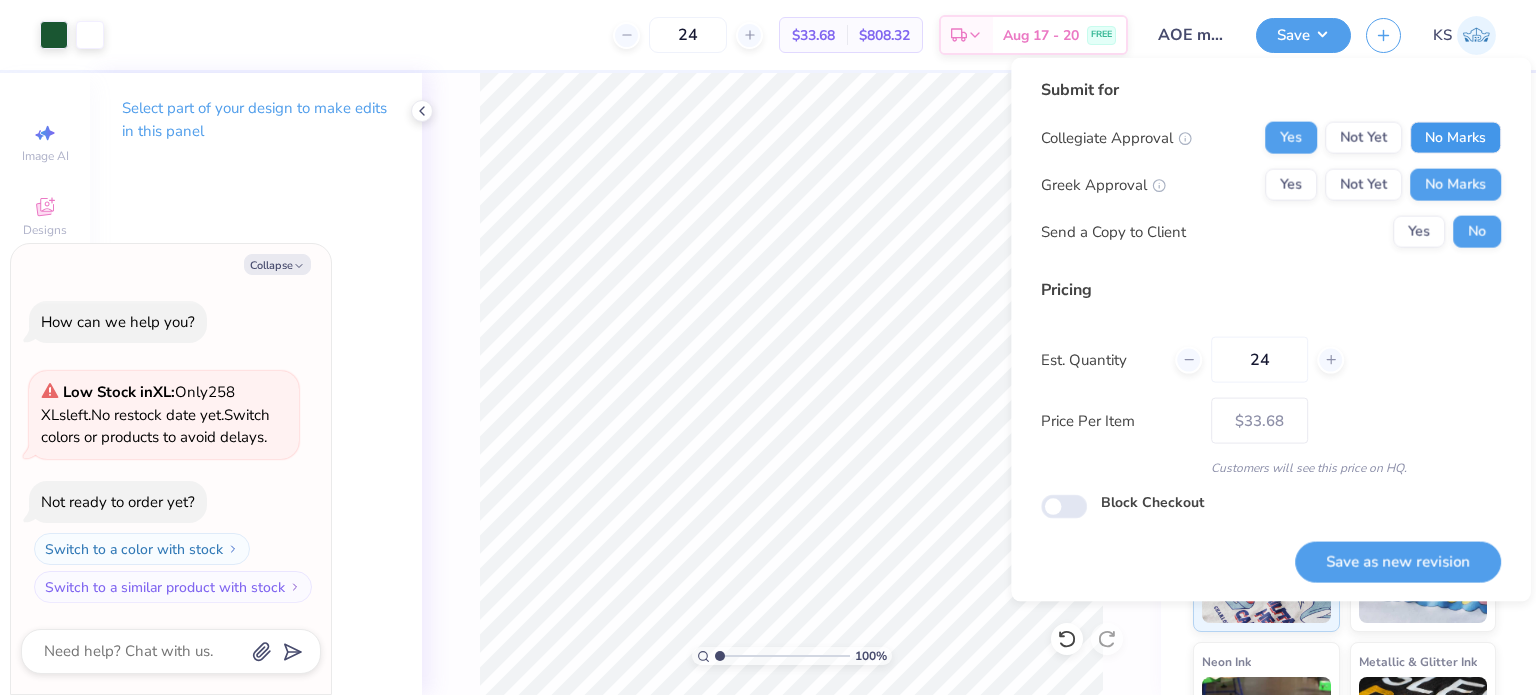 click on "No Marks" at bounding box center (1455, 138) 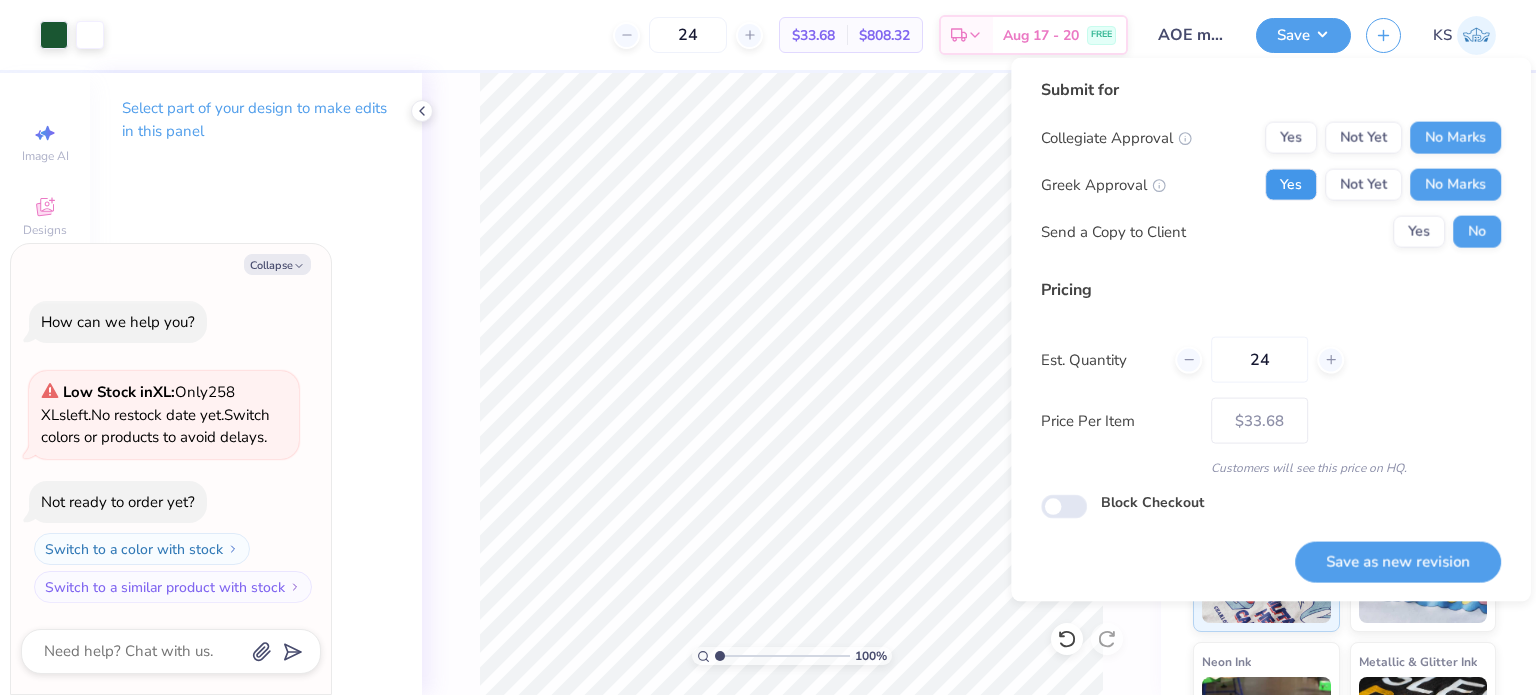 click on "Yes" at bounding box center (1291, 185) 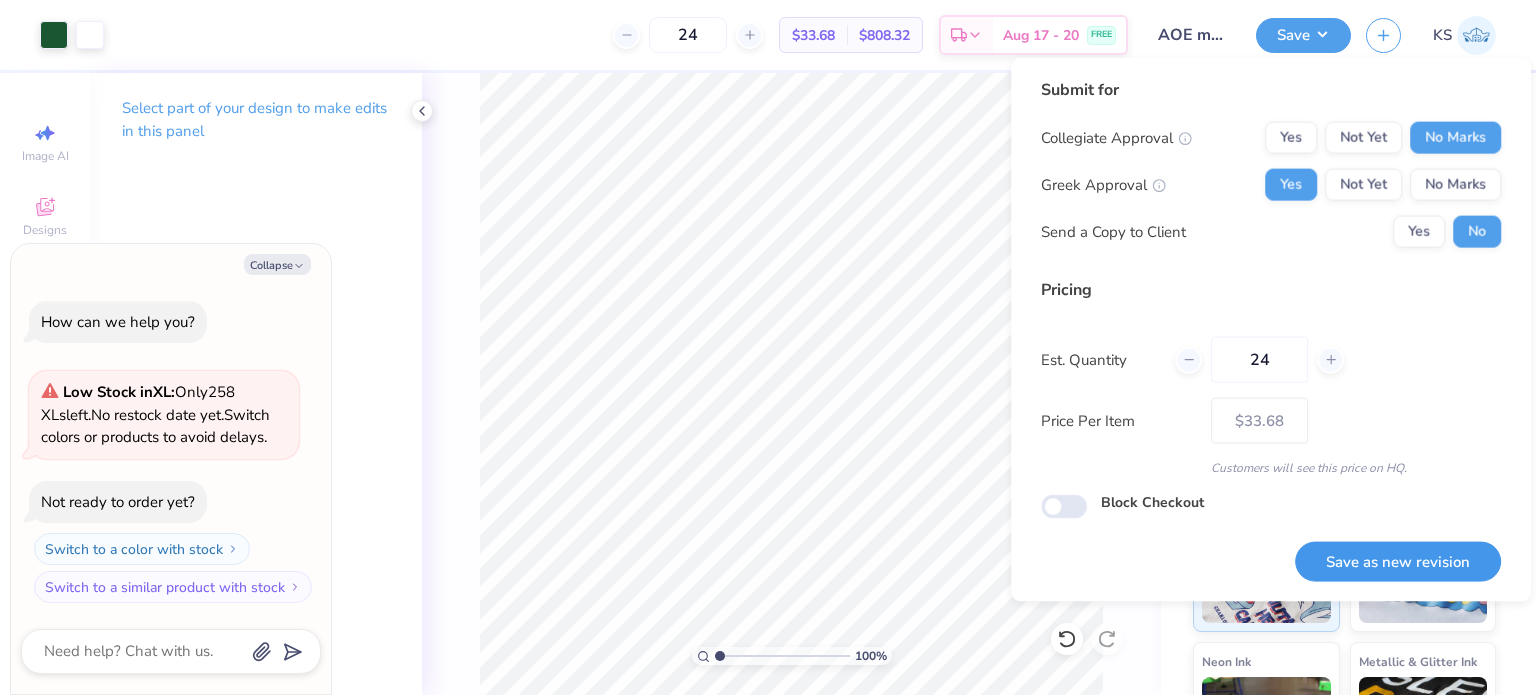 click on "Save as new revision" at bounding box center (1398, 561) 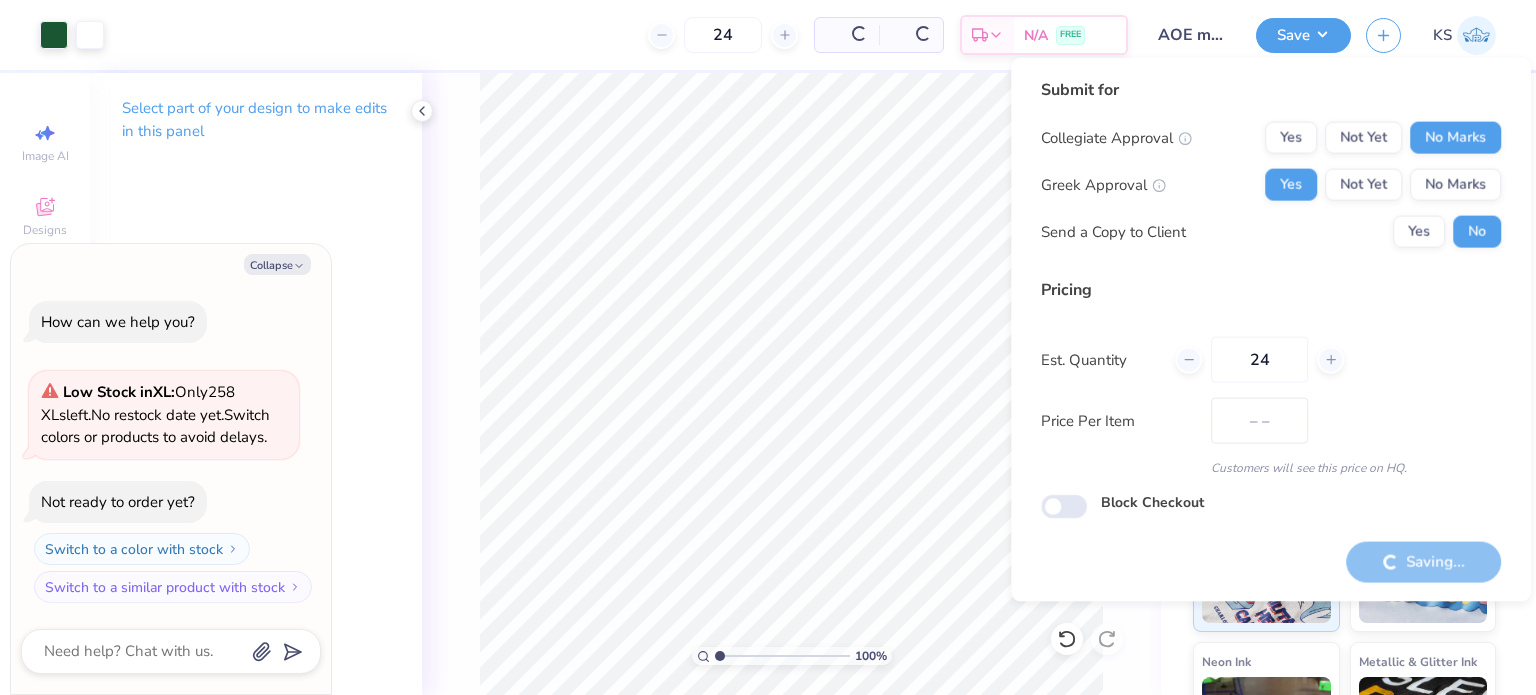 type on "$33.68" 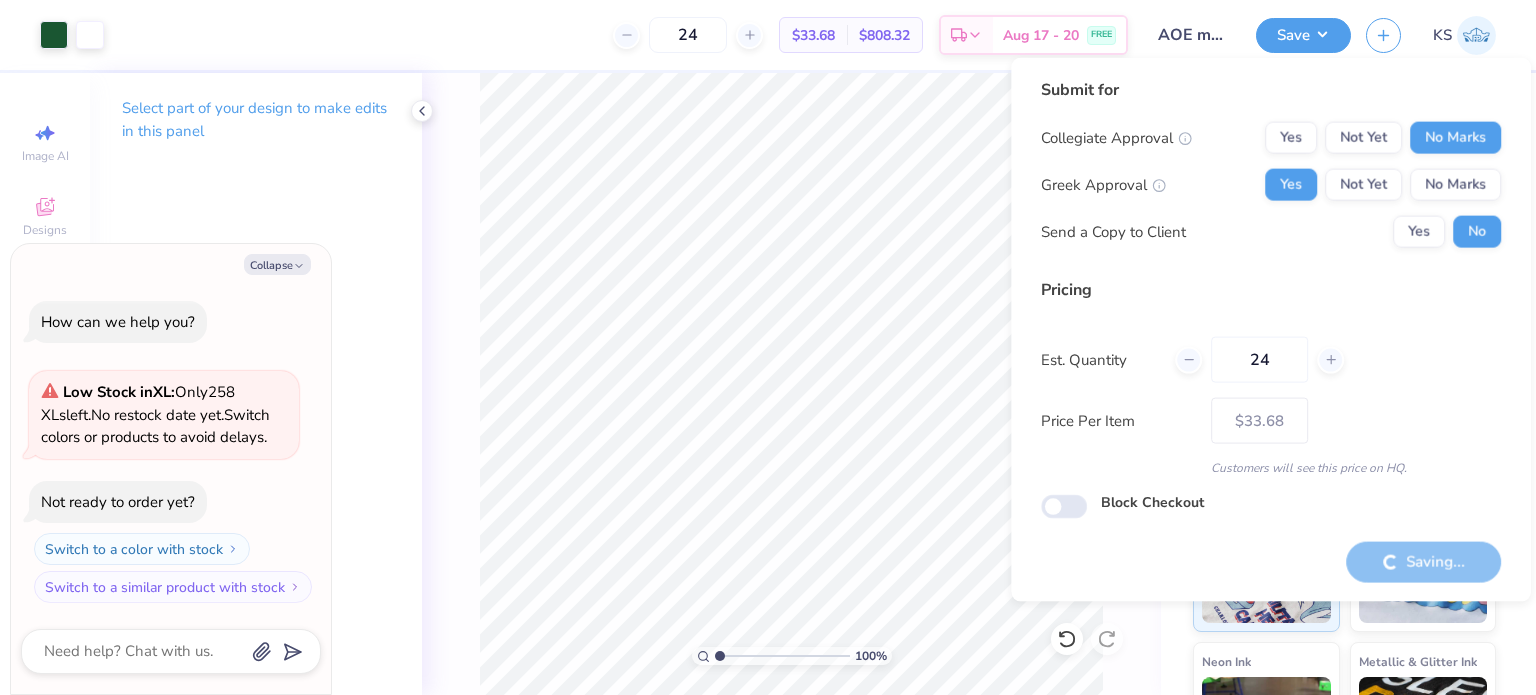 type on "x" 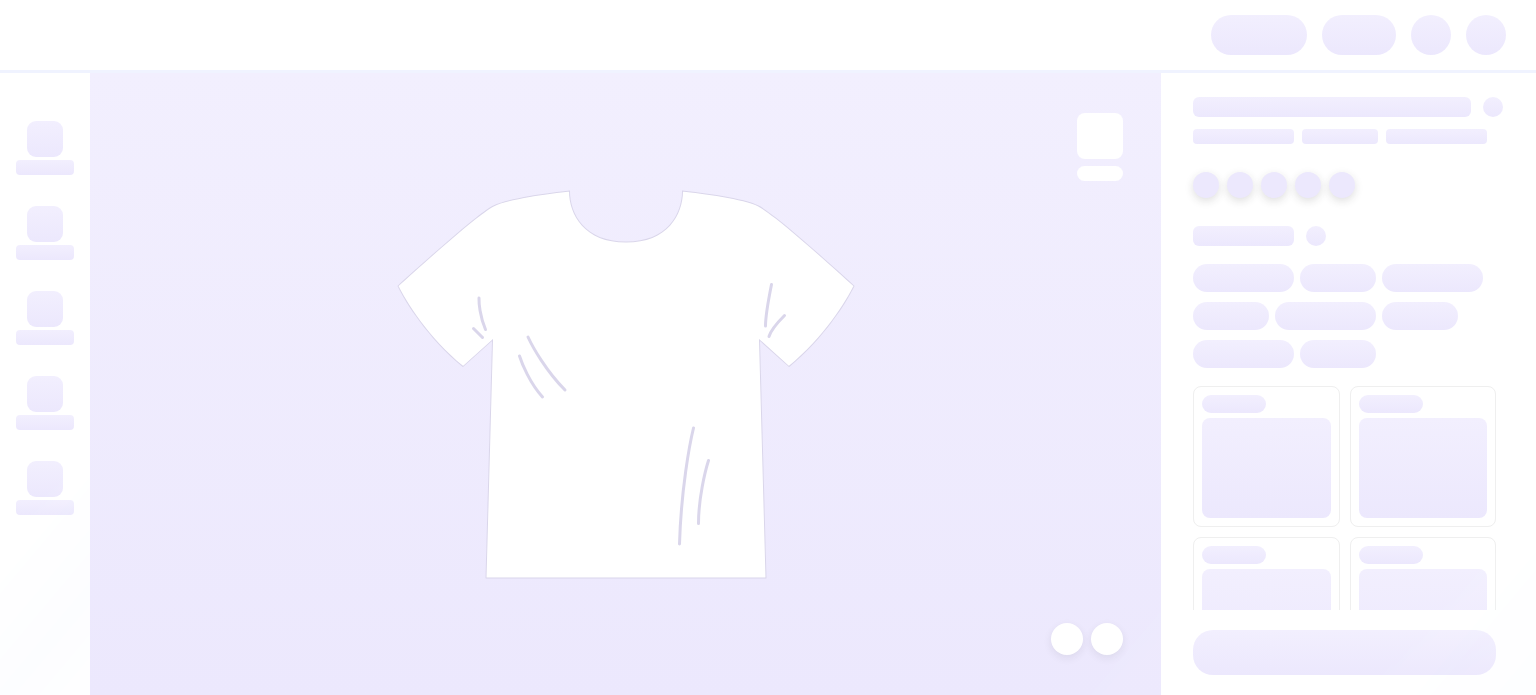 scroll, scrollTop: 0, scrollLeft: 0, axis: both 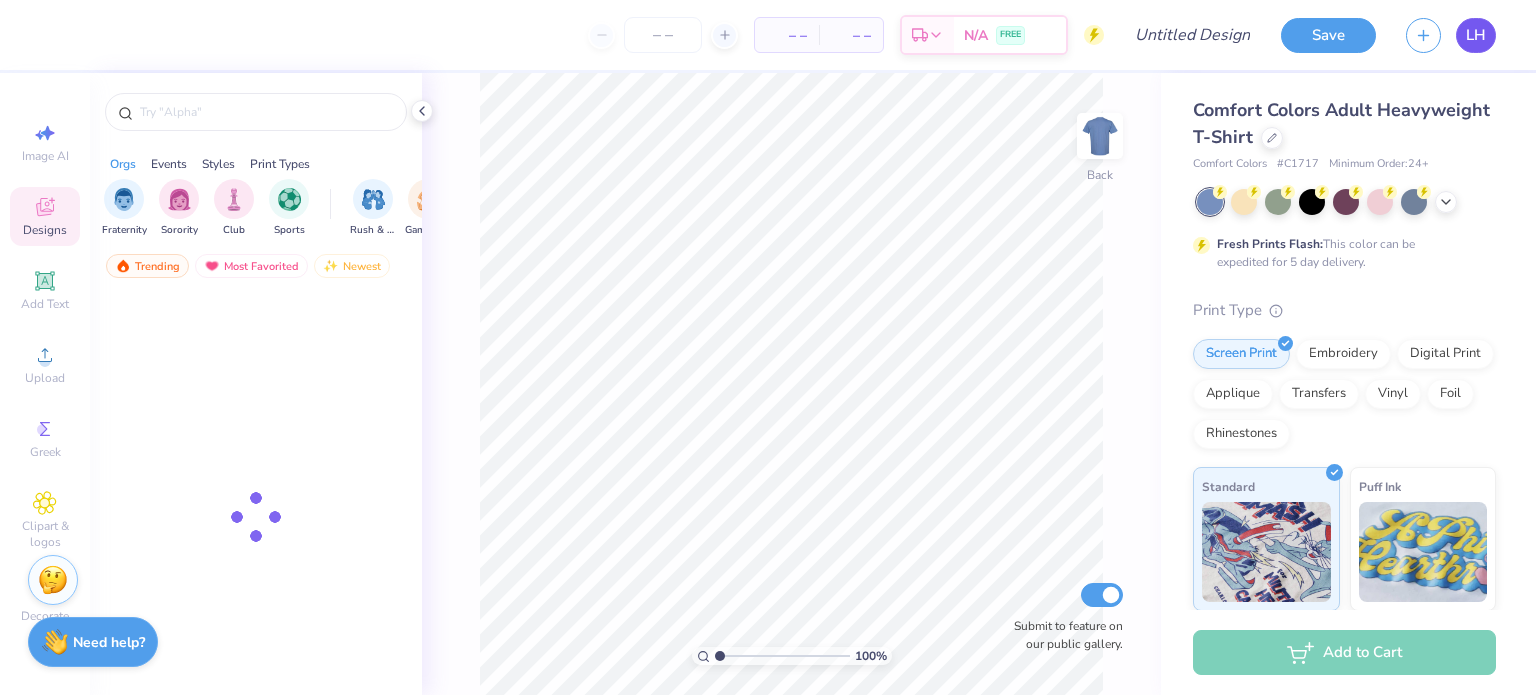 click on "LH" at bounding box center (1476, 35) 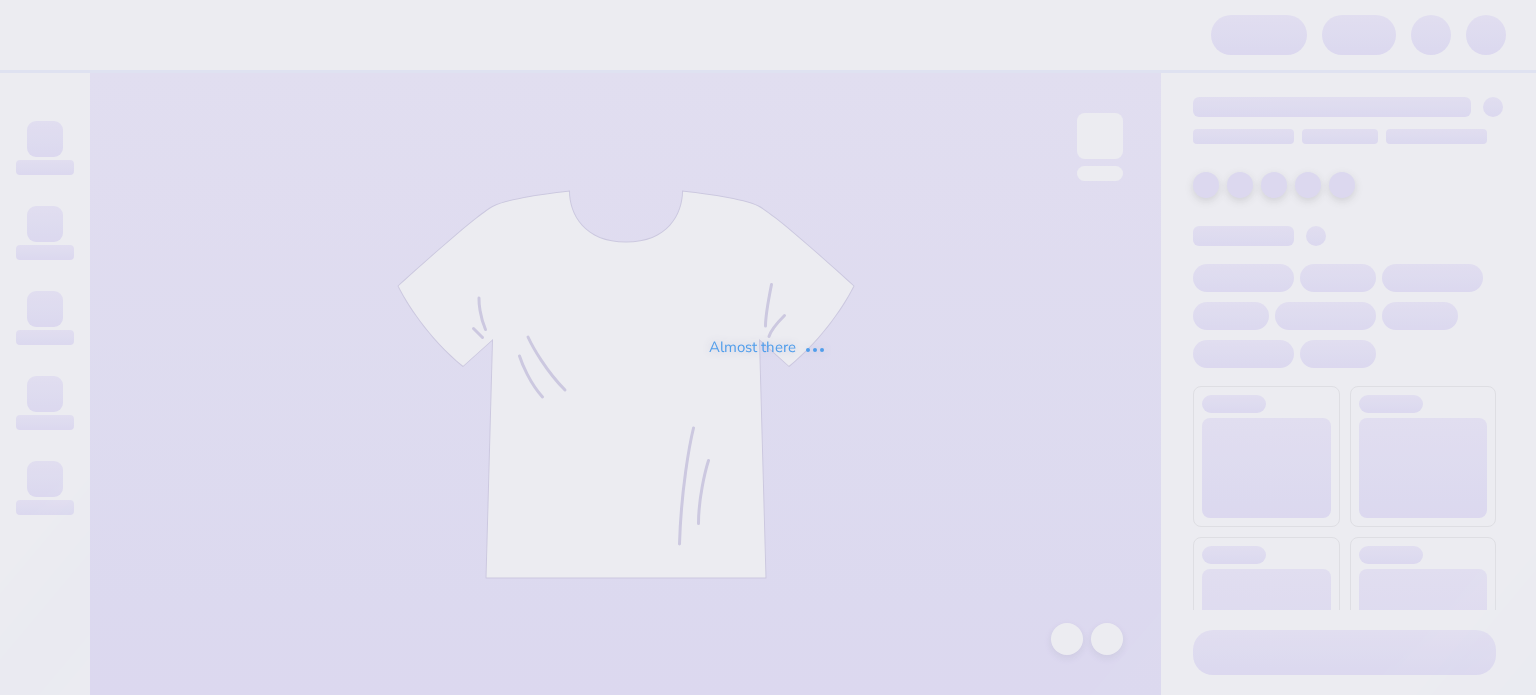 scroll, scrollTop: 0, scrollLeft: 0, axis: both 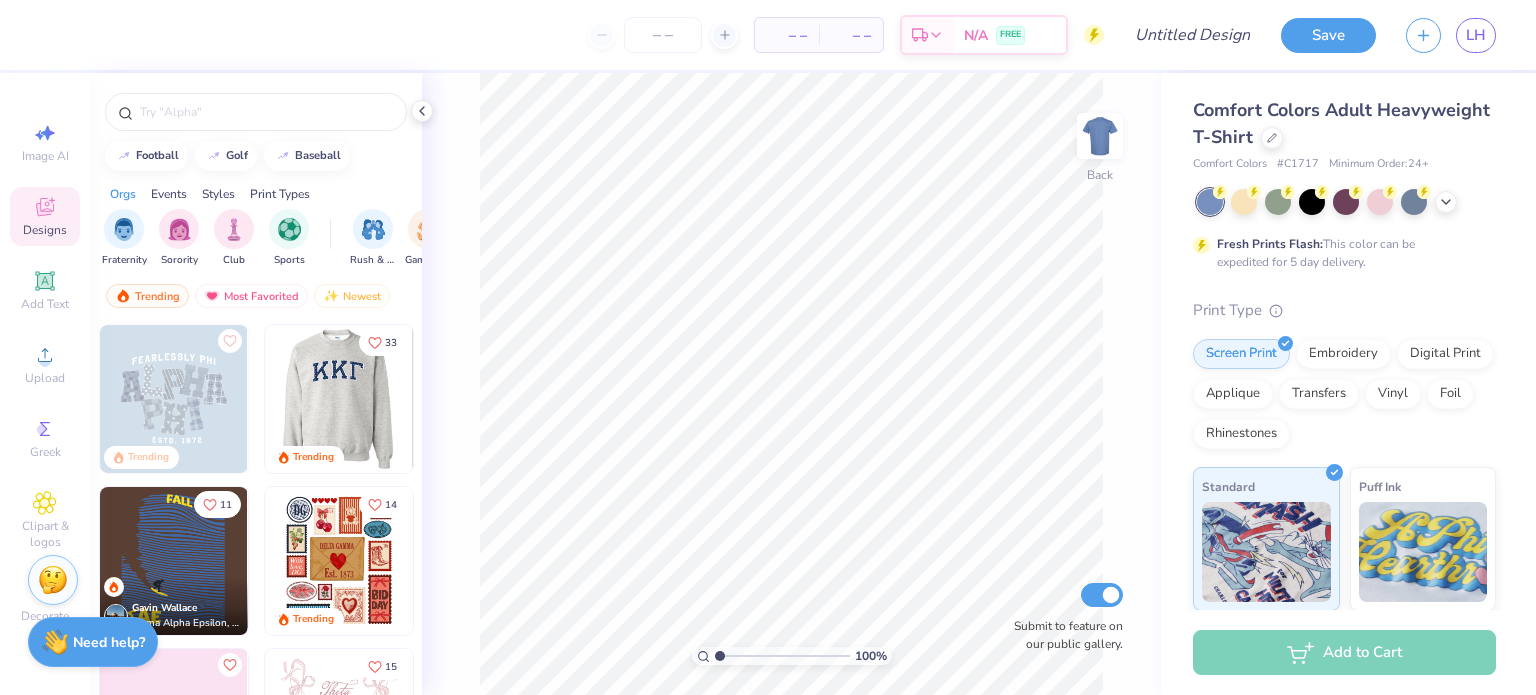 click at bounding box center (191, 399) 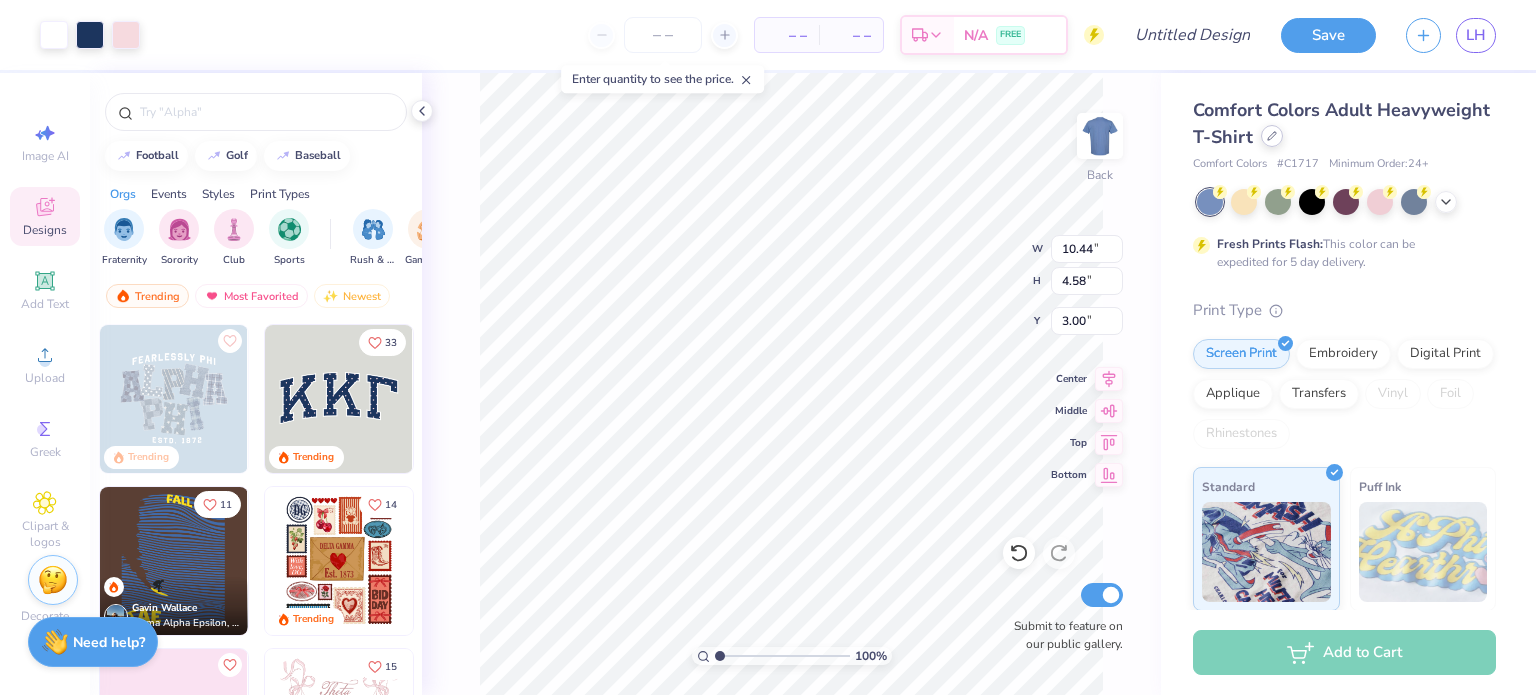 click at bounding box center (1272, 136) 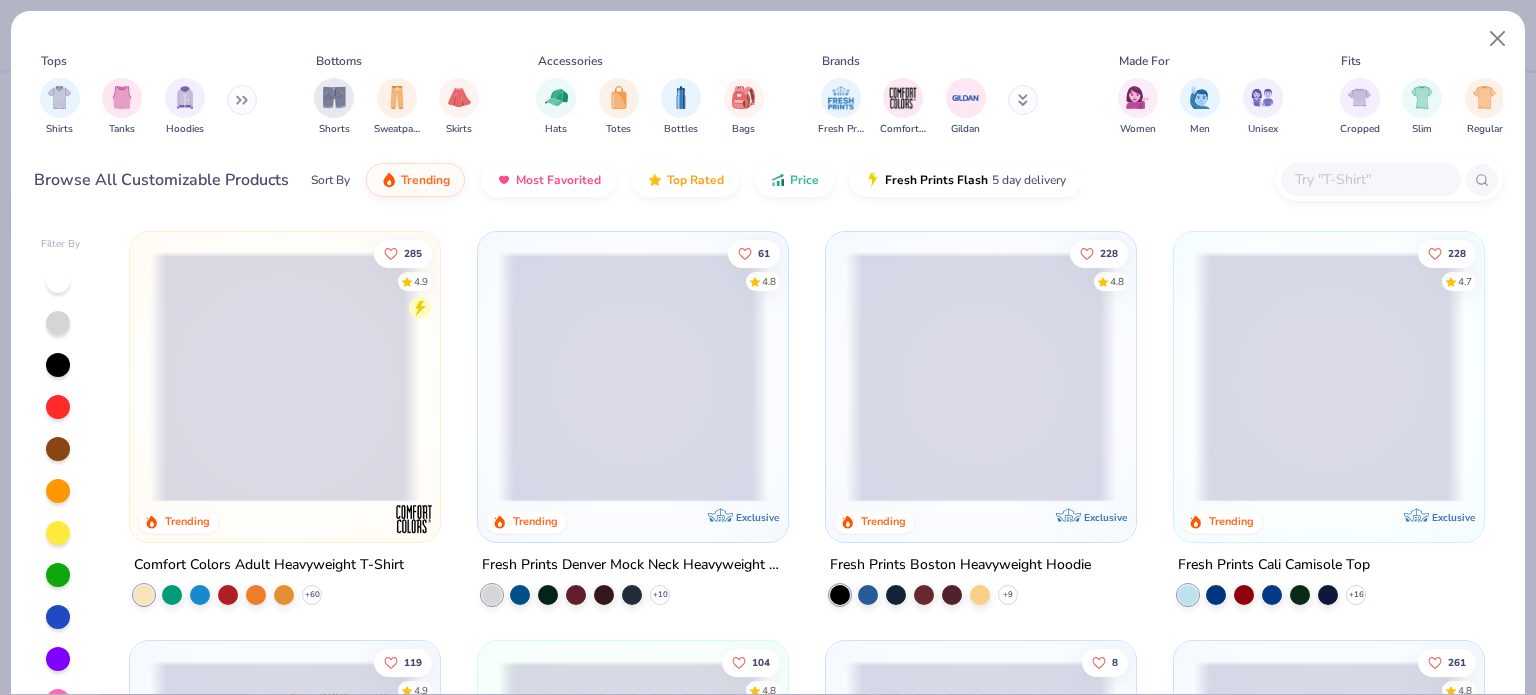 click at bounding box center (1370, 179) 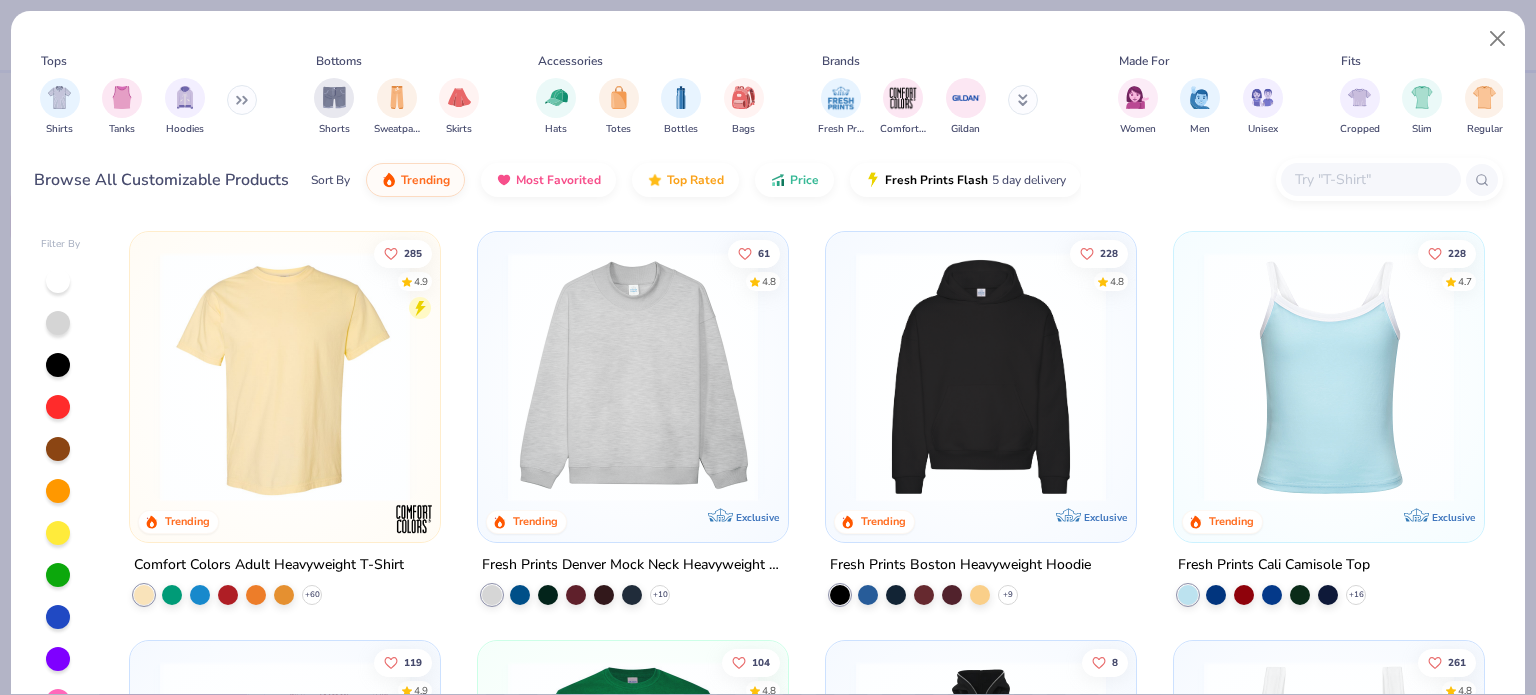 click at bounding box center (633, 377) 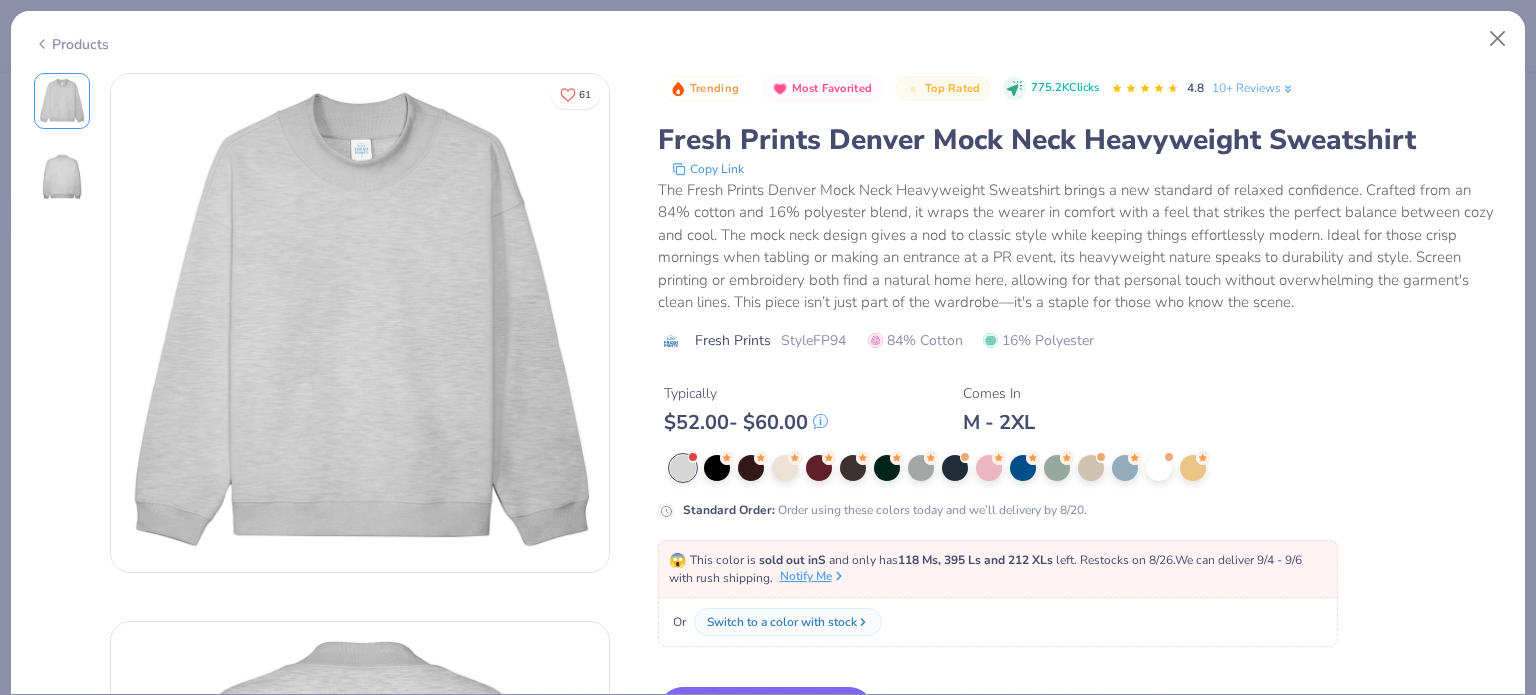 click on "Notify Me" at bounding box center (813, 576) 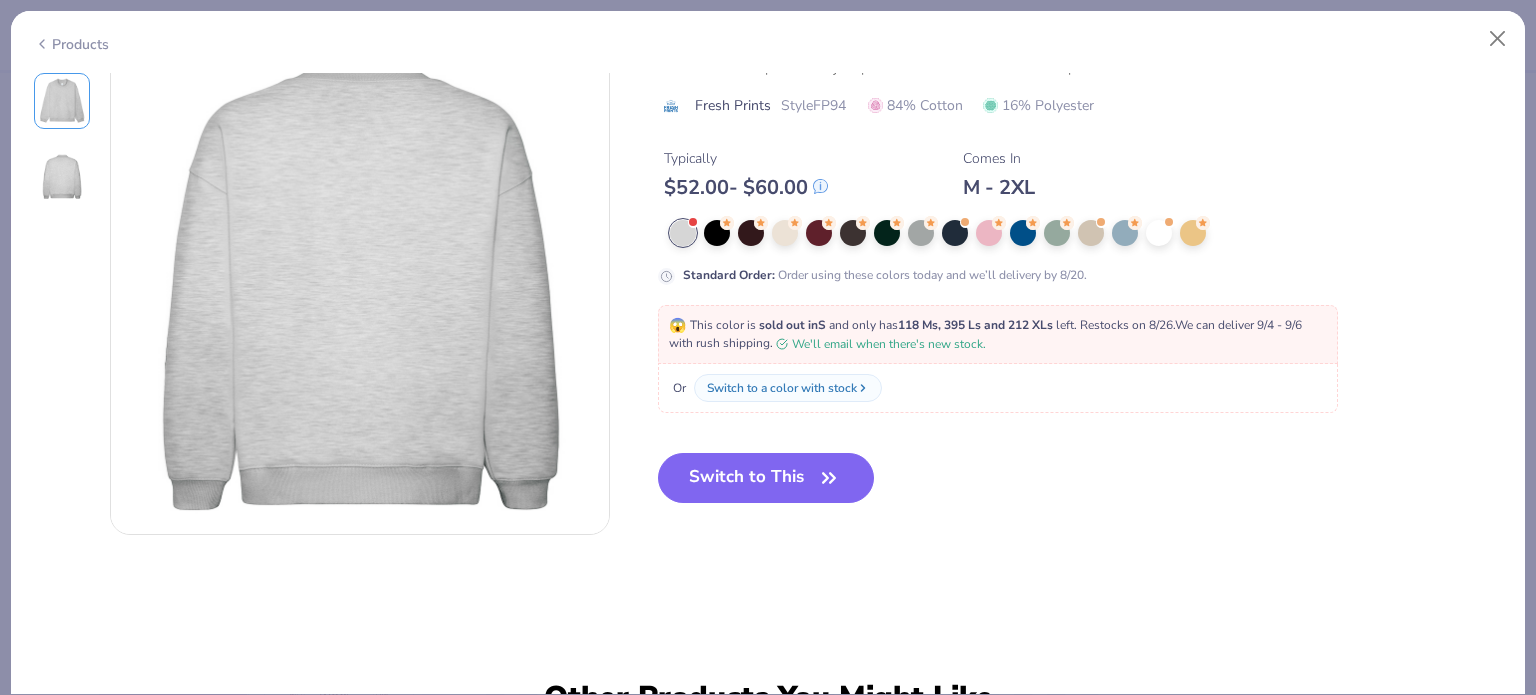 scroll, scrollTop: 700, scrollLeft: 0, axis: vertical 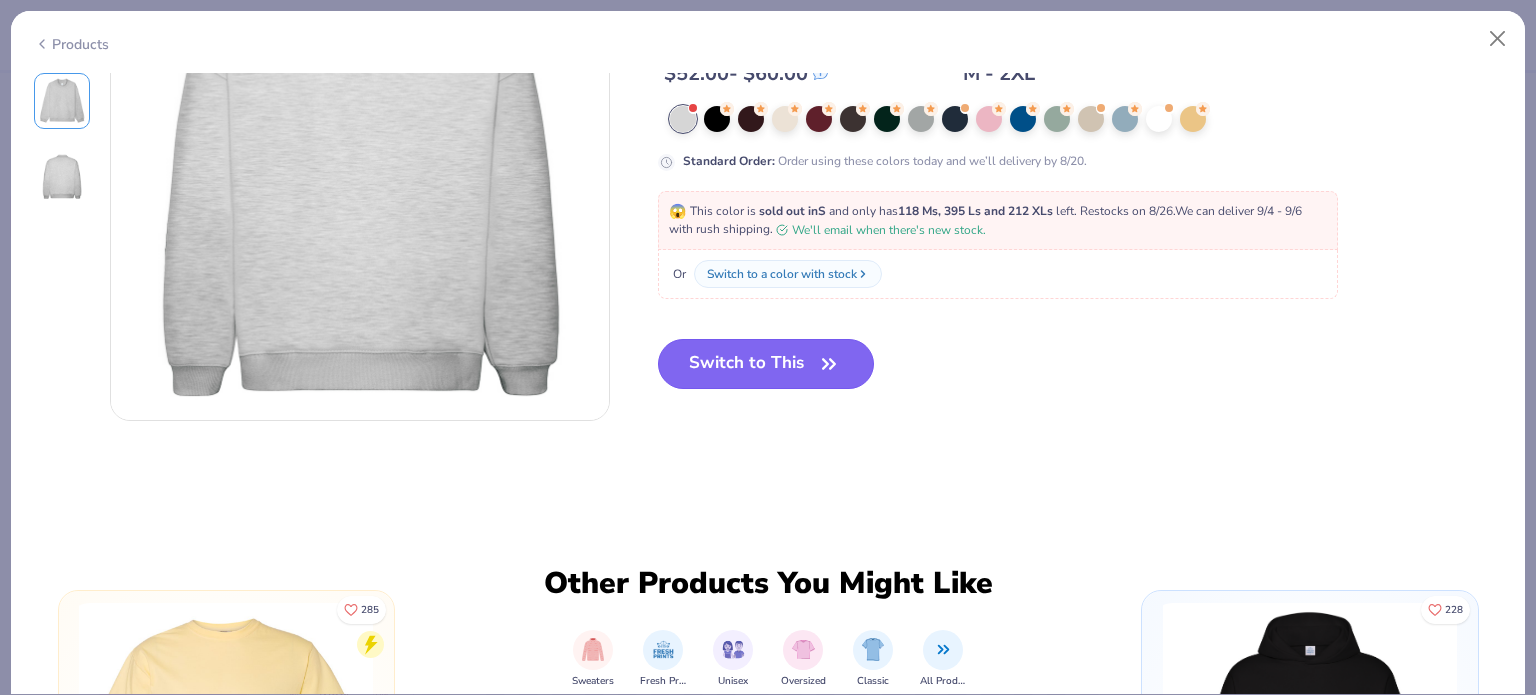 click on "Switch to This" at bounding box center (766, 364) 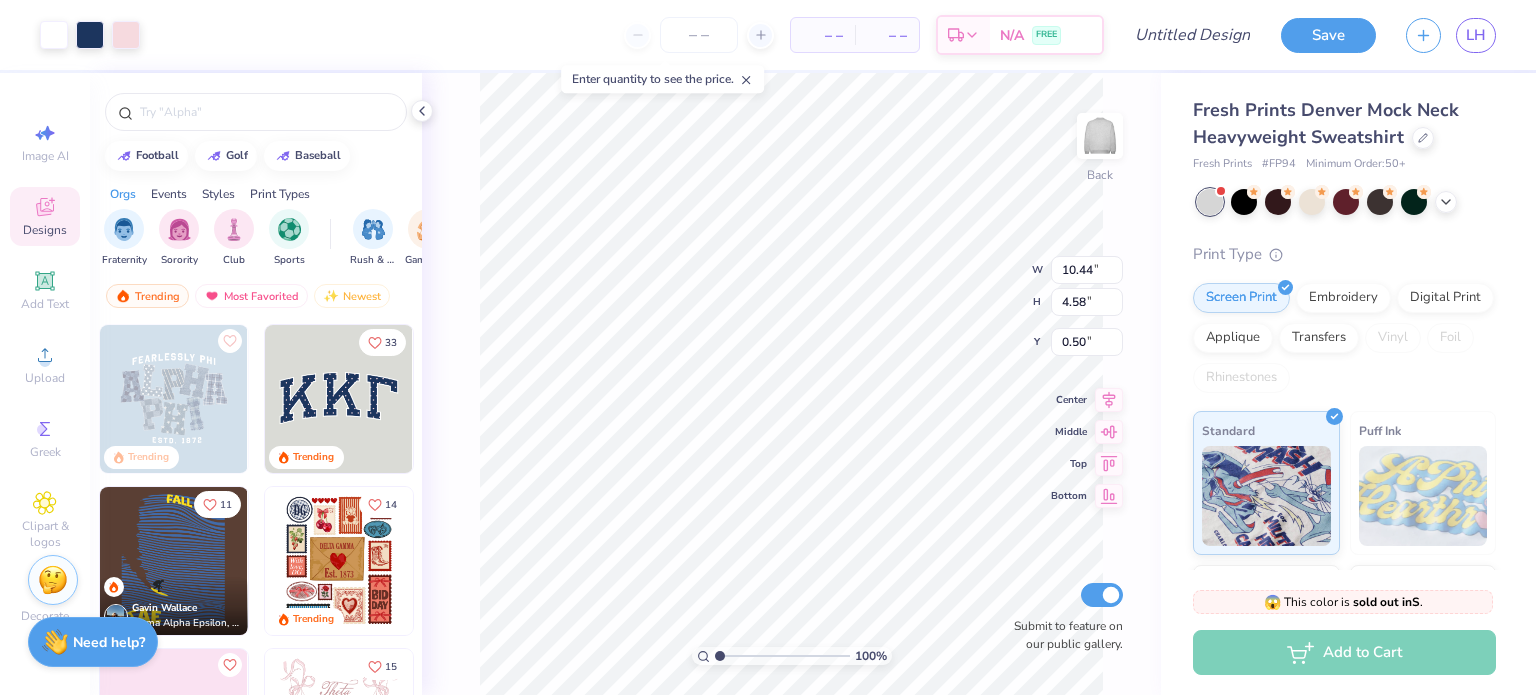 type on "3.00" 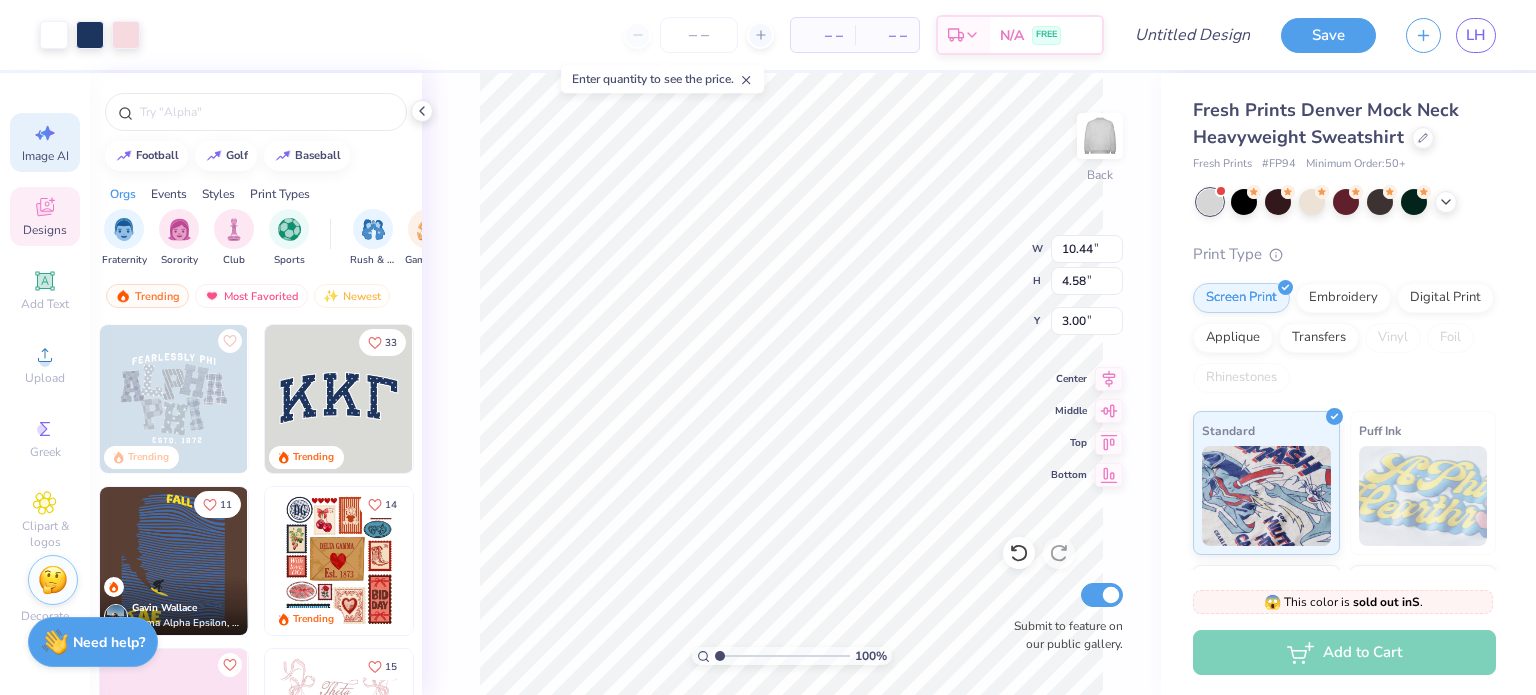 click 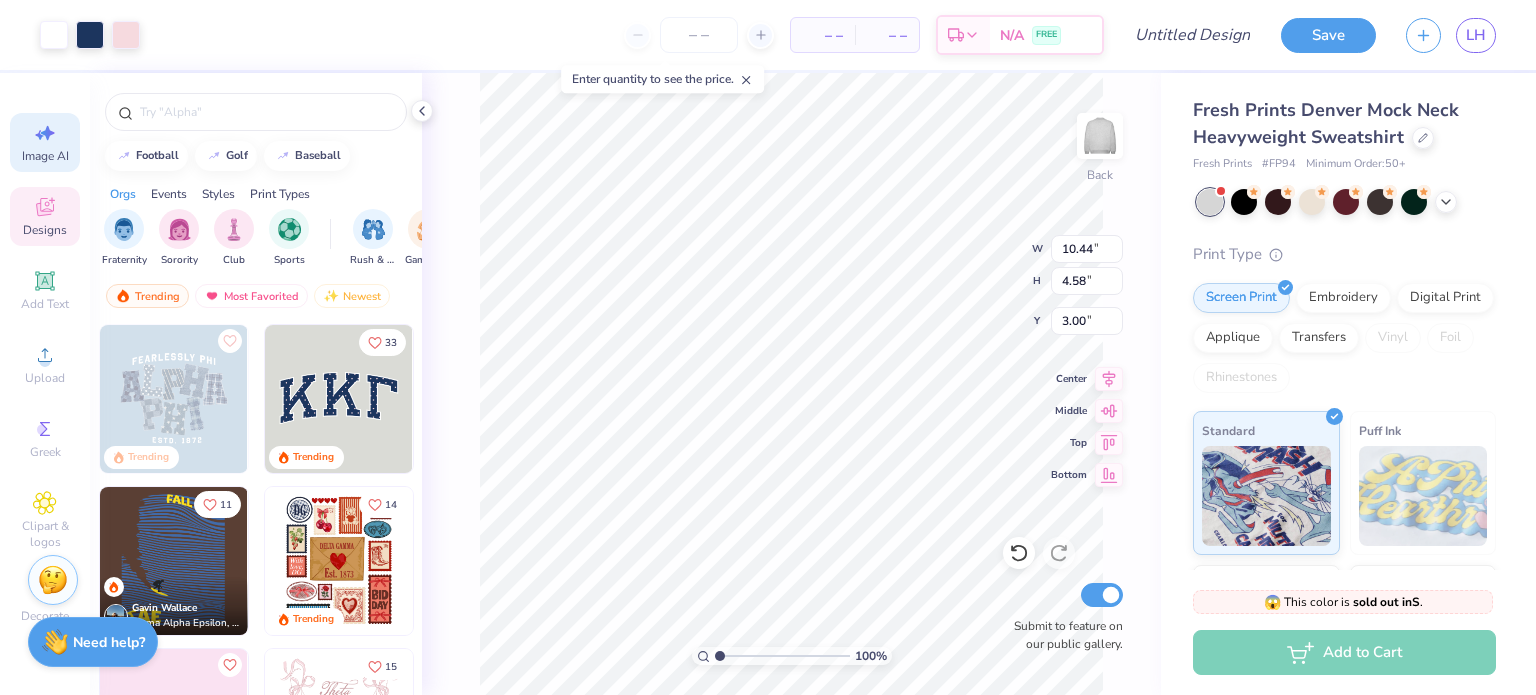 select on "4" 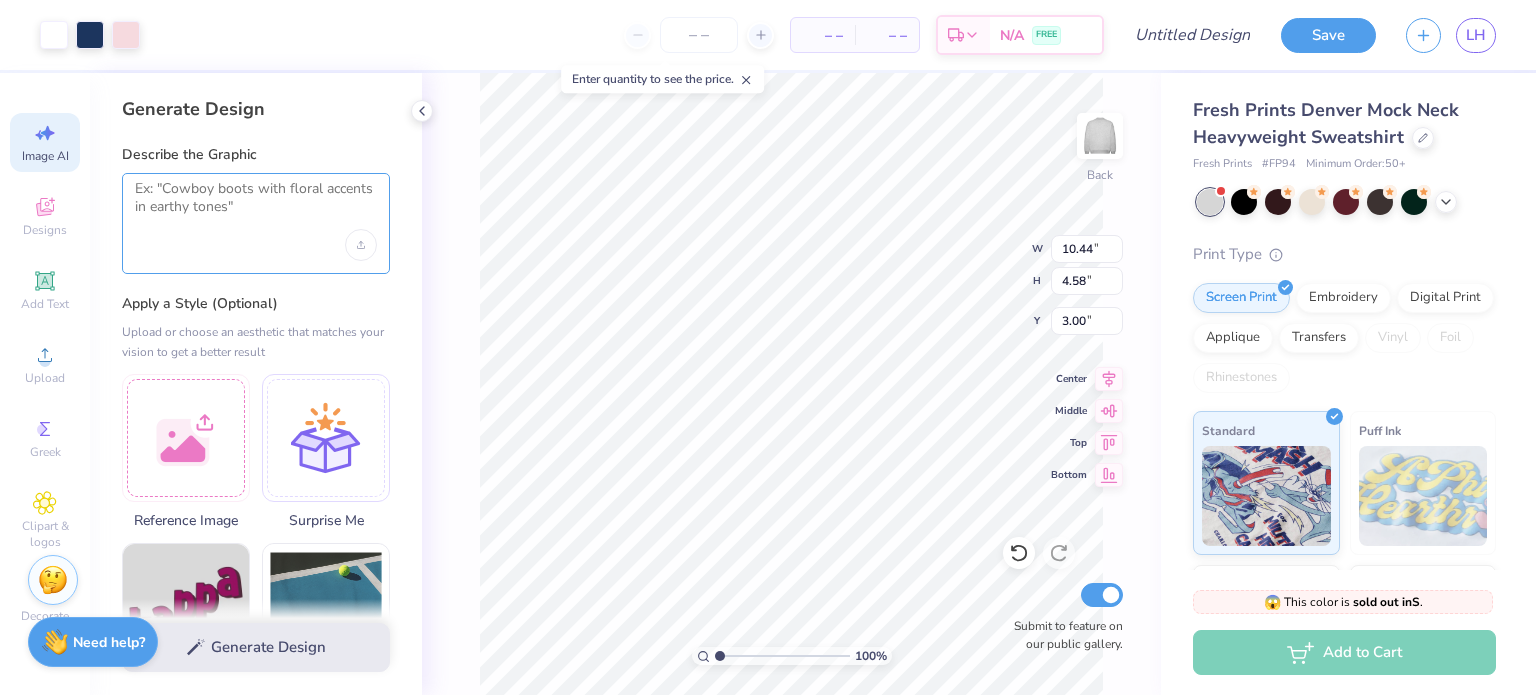 click at bounding box center [256, 205] 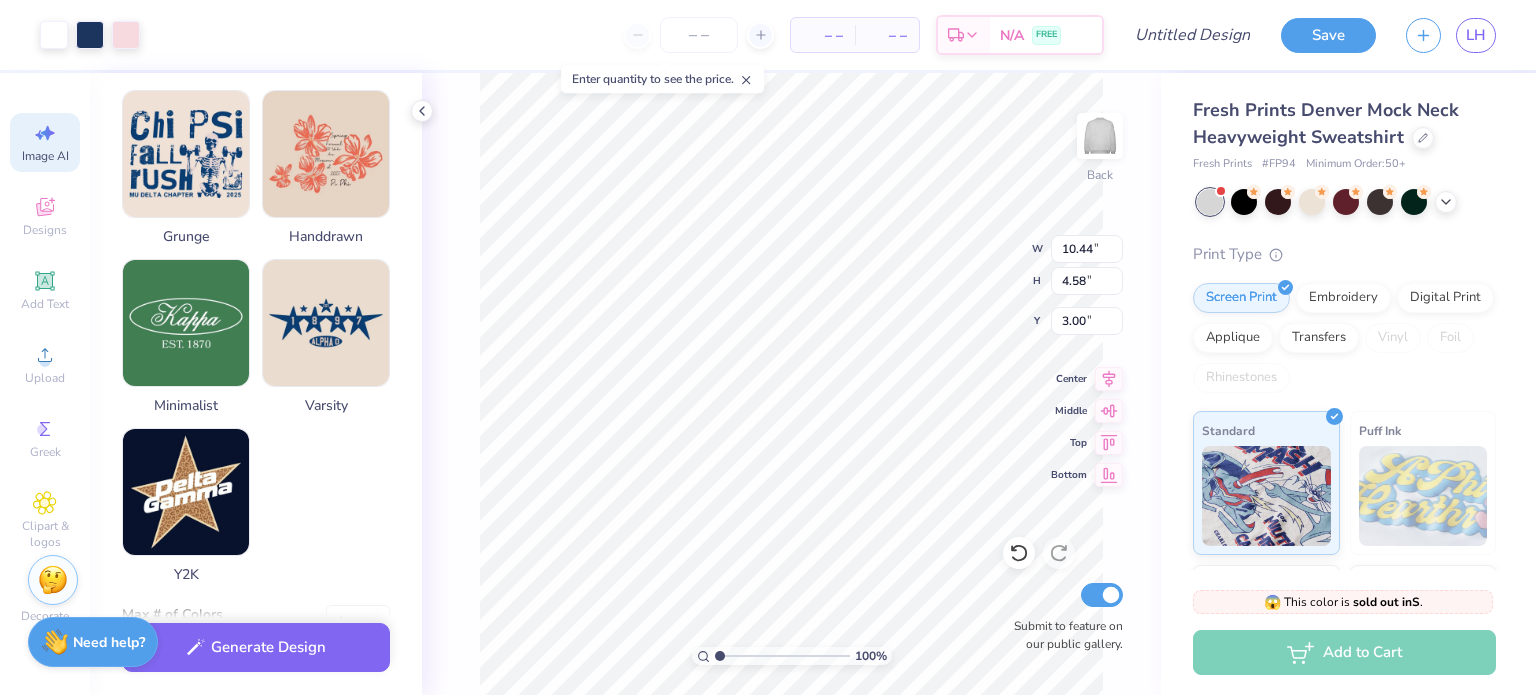 scroll, scrollTop: 1014, scrollLeft: 0, axis: vertical 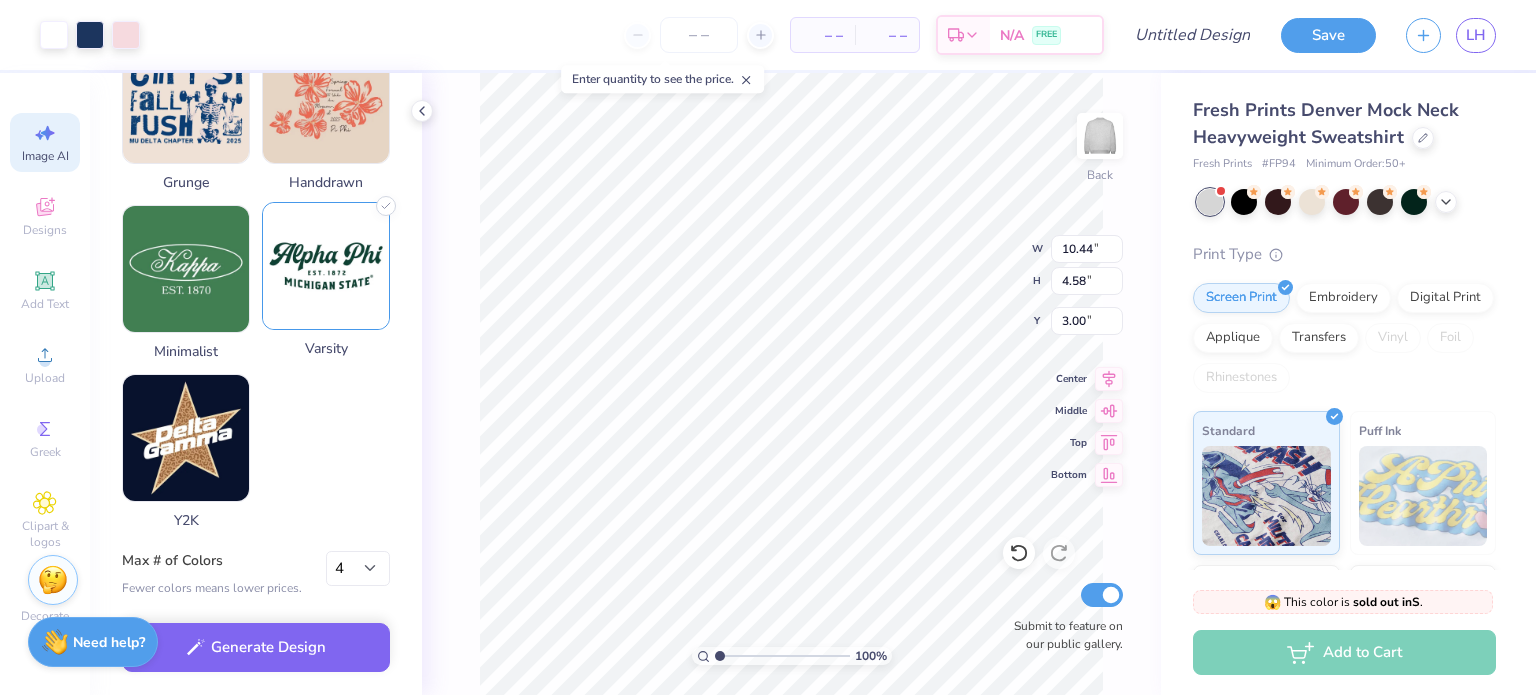 type on "Can you write AOE in greek letters in this style?" 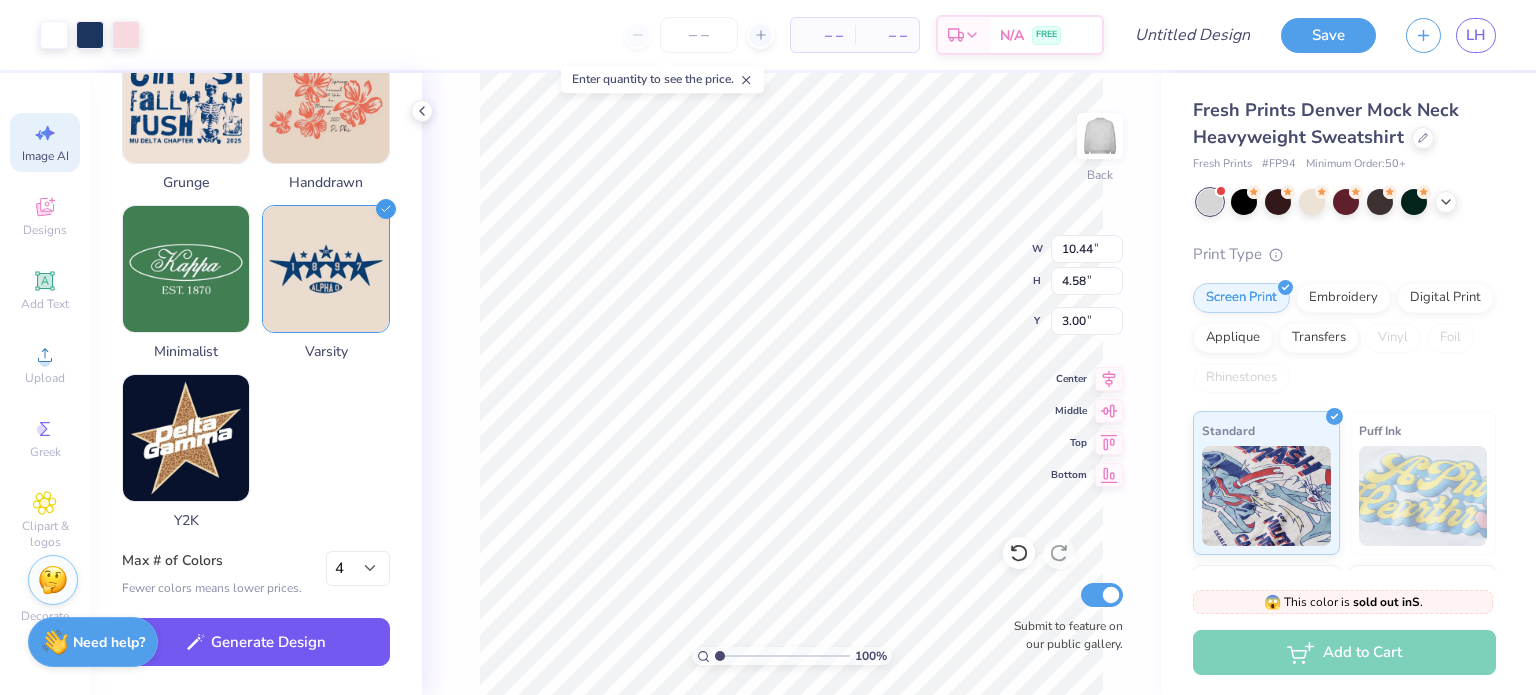 click on "Generate Design" at bounding box center (256, 642) 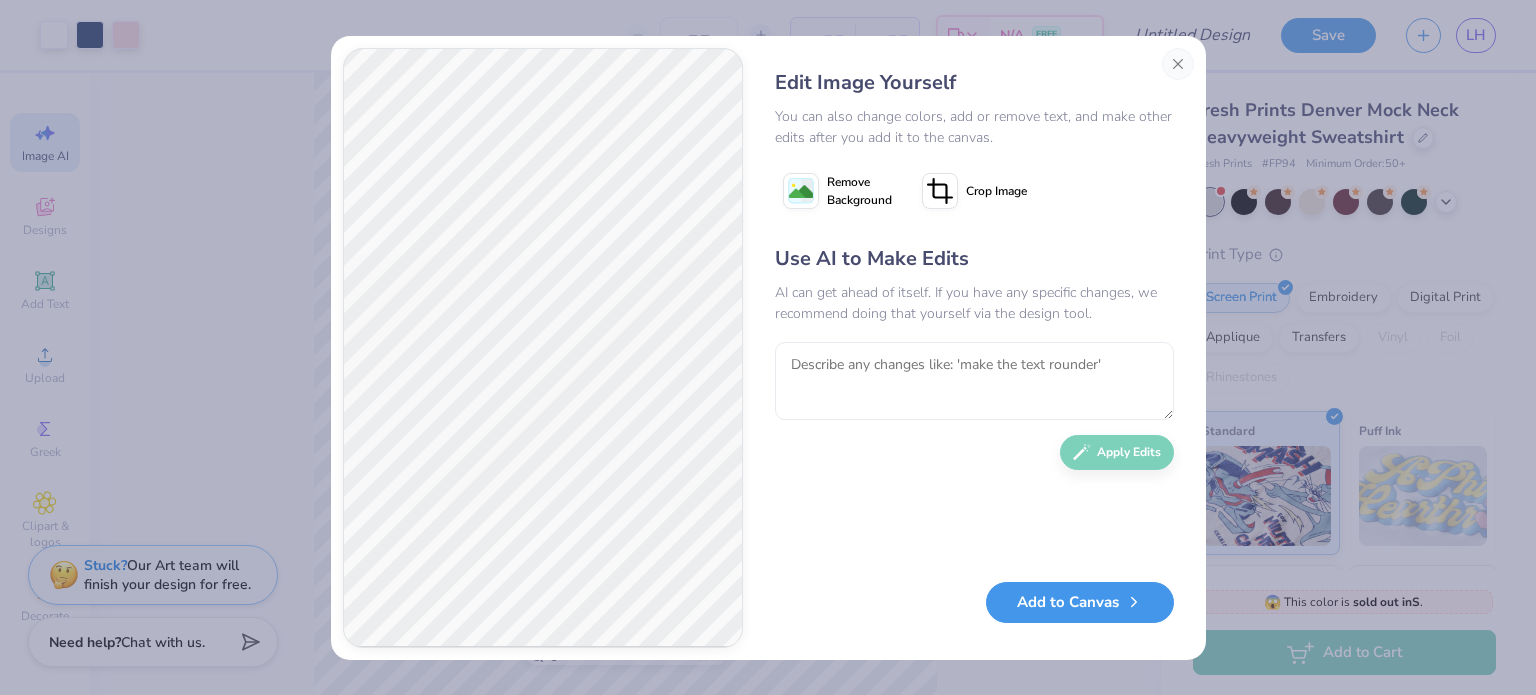 click on "Add to Canvas" at bounding box center (1080, 602) 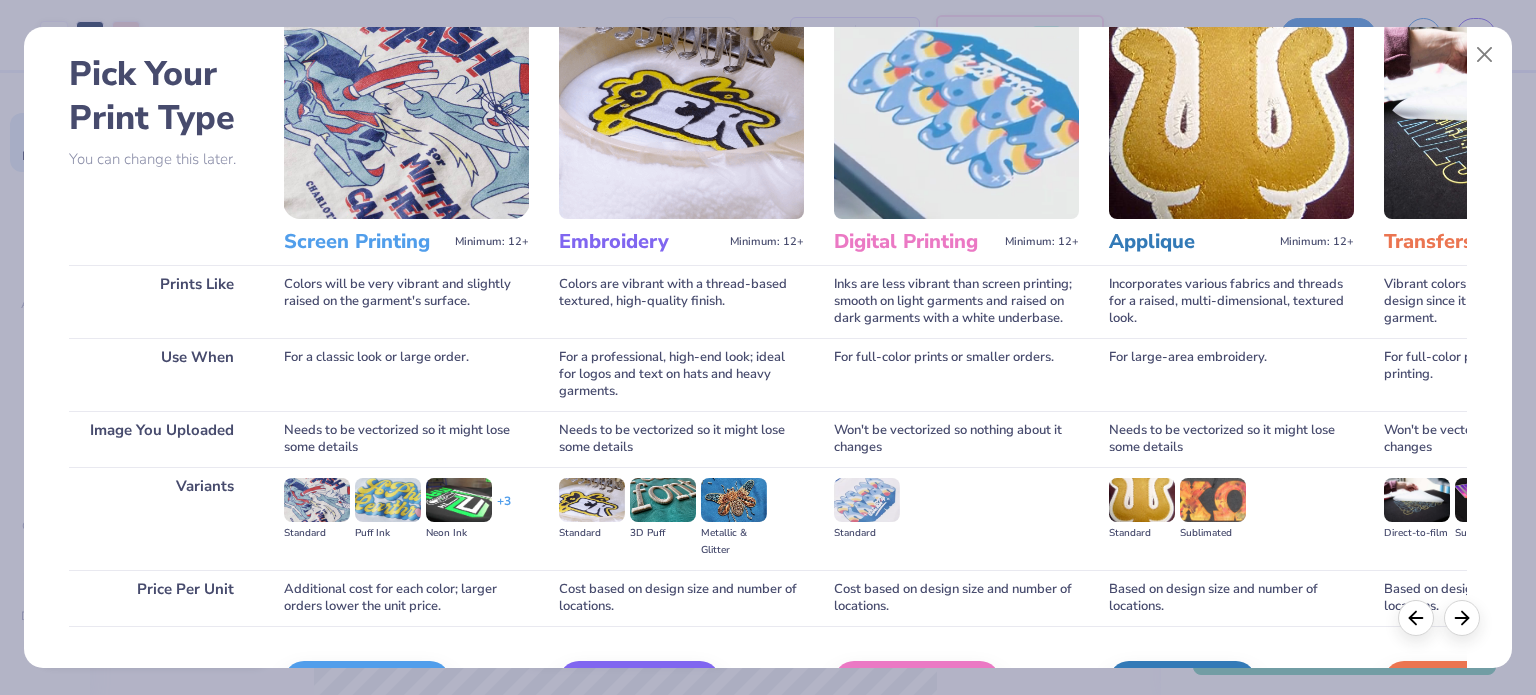 scroll, scrollTop: 102, scrollLeft: 0, axis: vertical 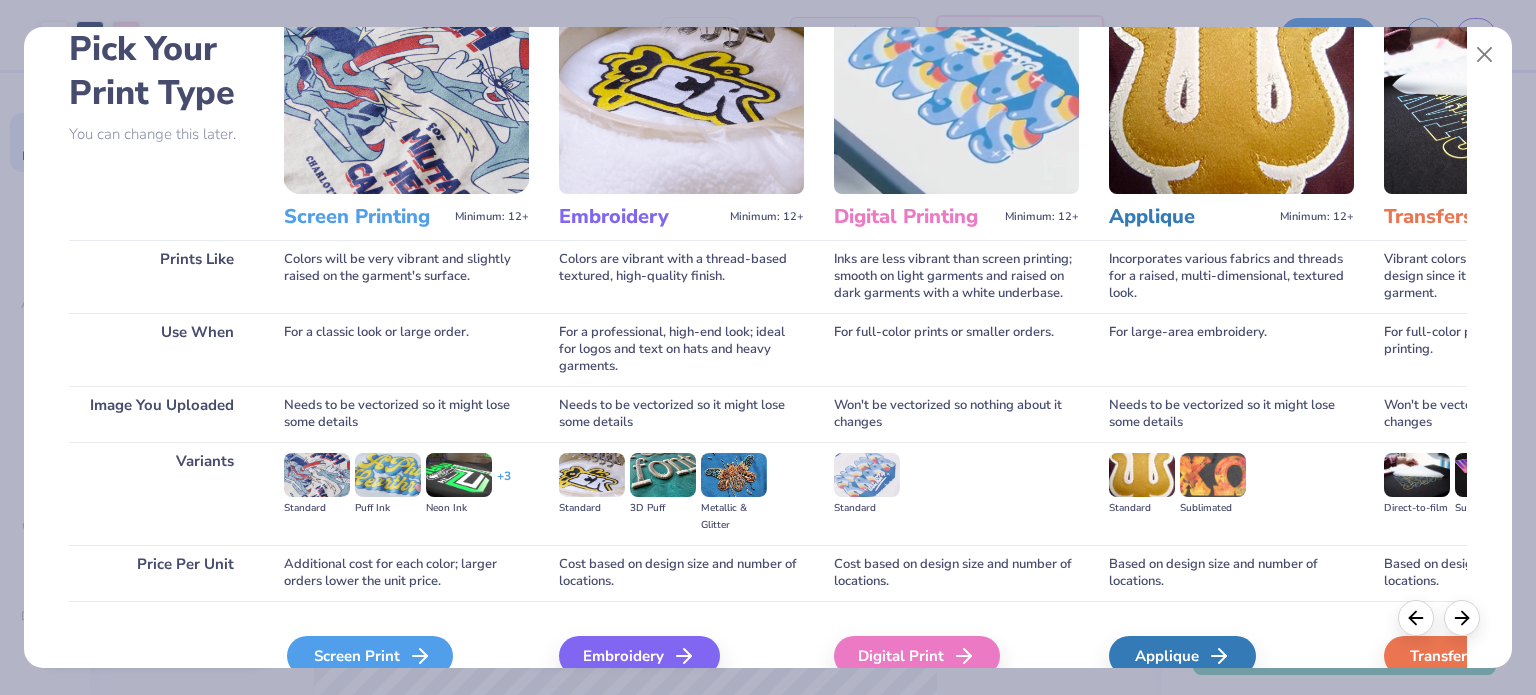 click on "Screen Print" at bounding box center [370, 656] 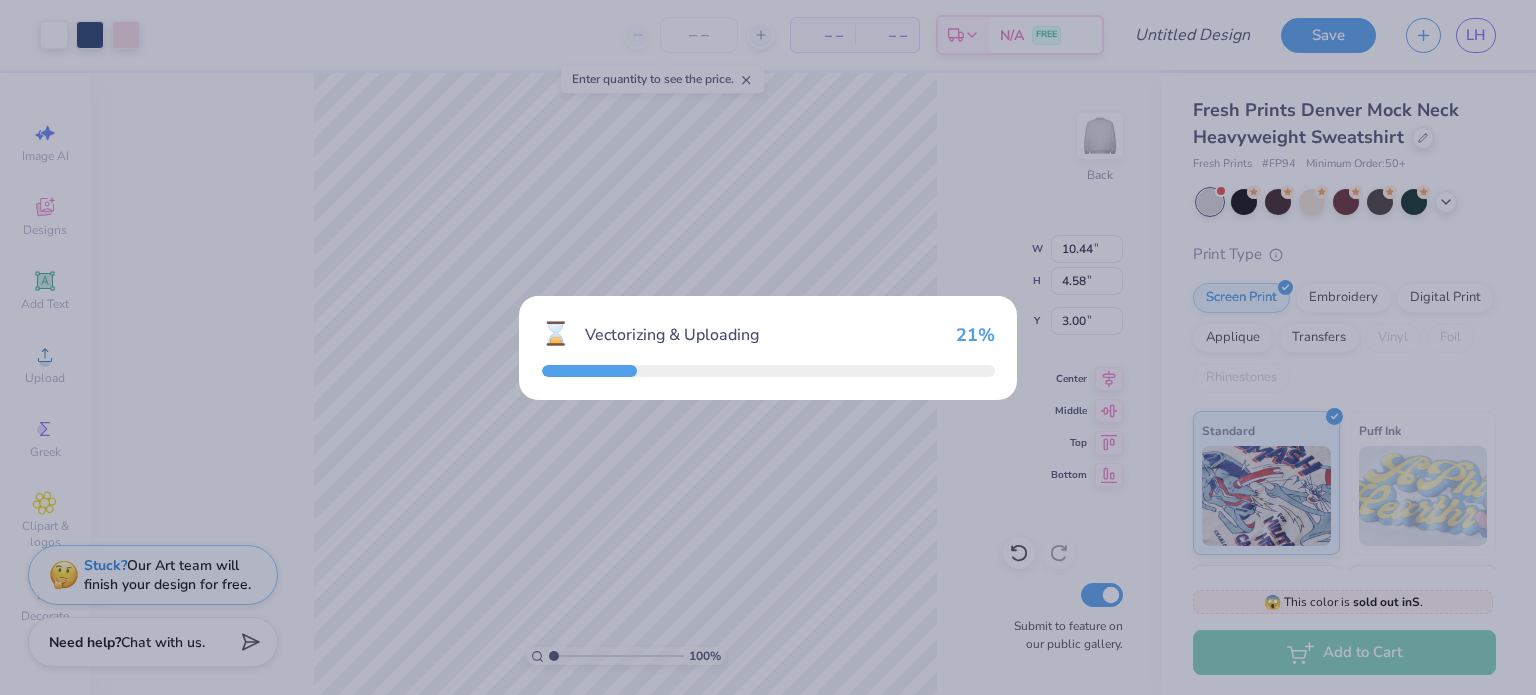 scroll, scrollTop: 0, scrollLeft: 0, axis: both 